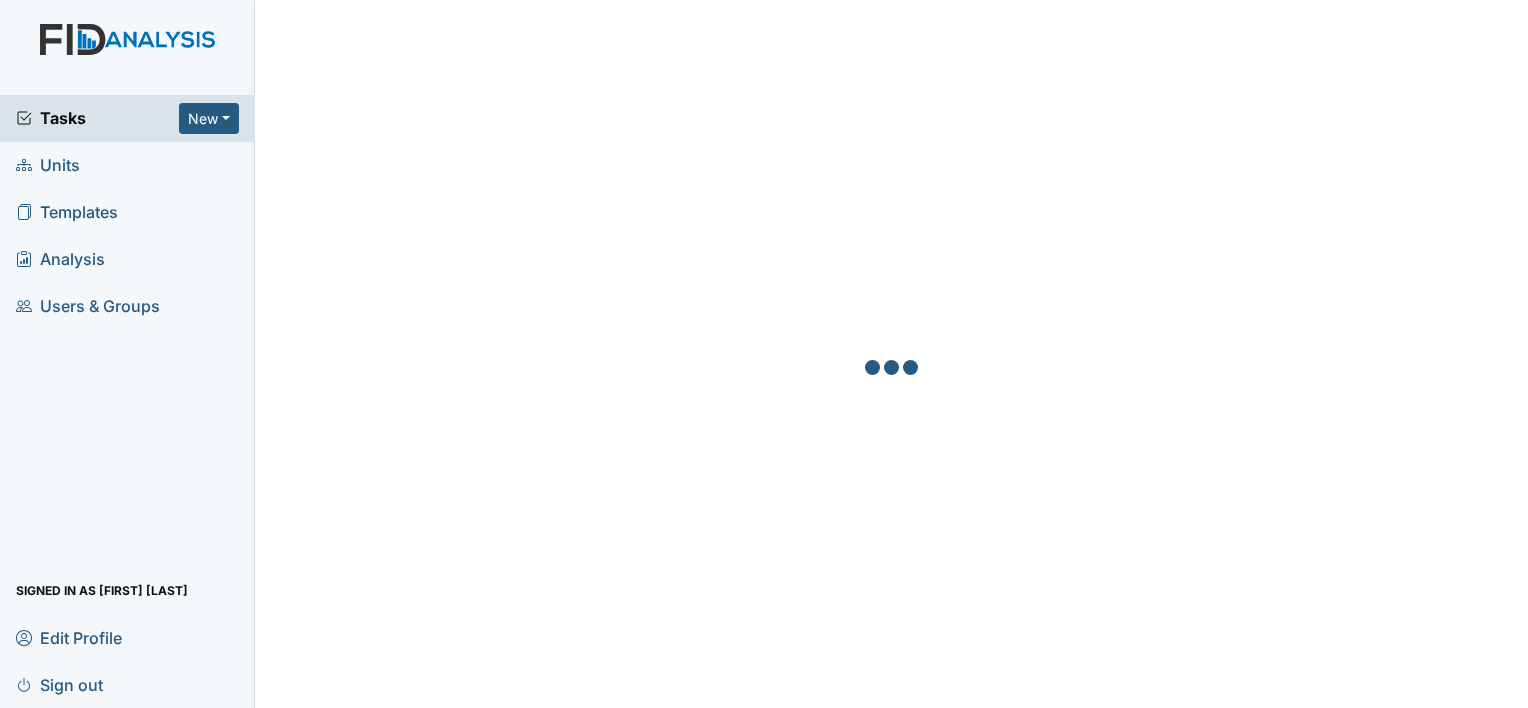 scroll, scrollTop: 0, scrollLeft: 0, axis: both 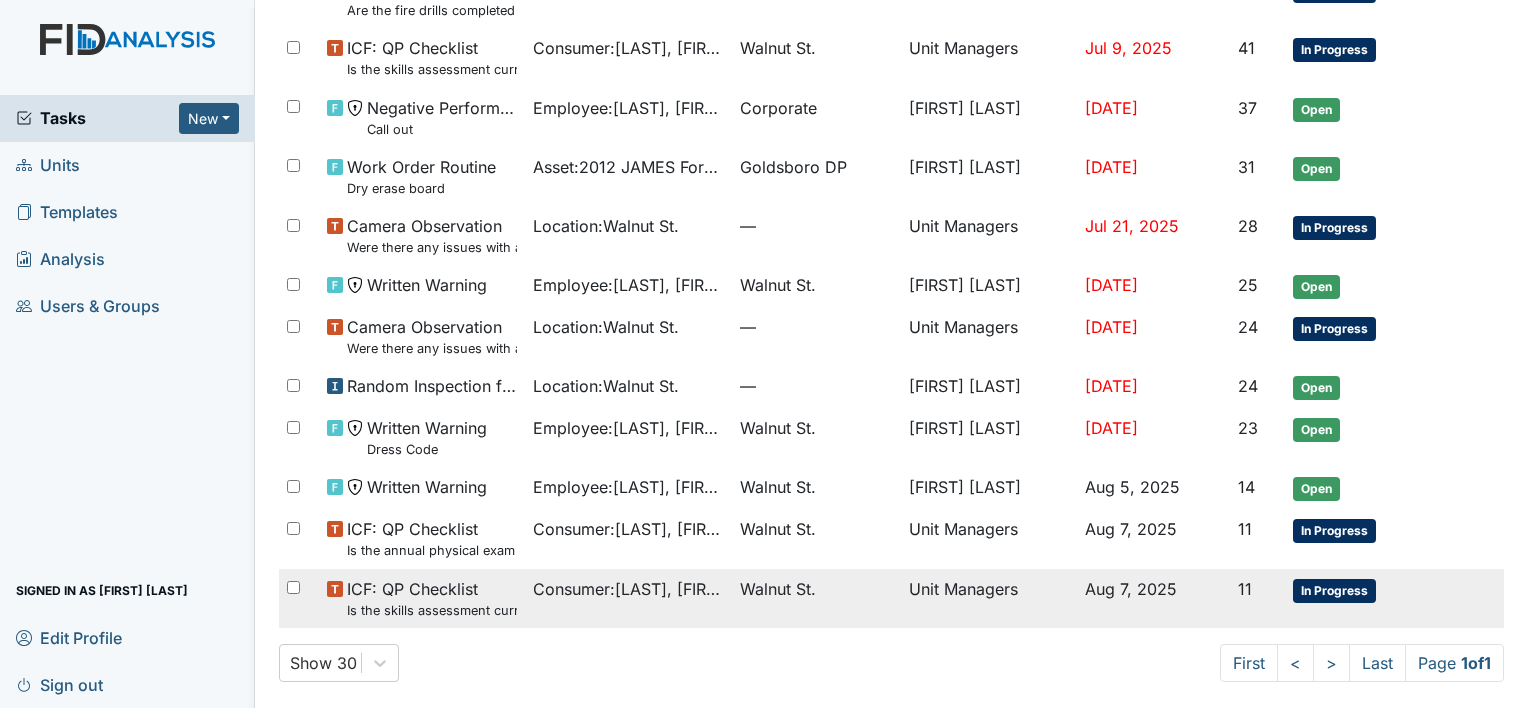 click on "Is the skills assessment current? (document the date in the comment section)" at bounding box center (432, 610) 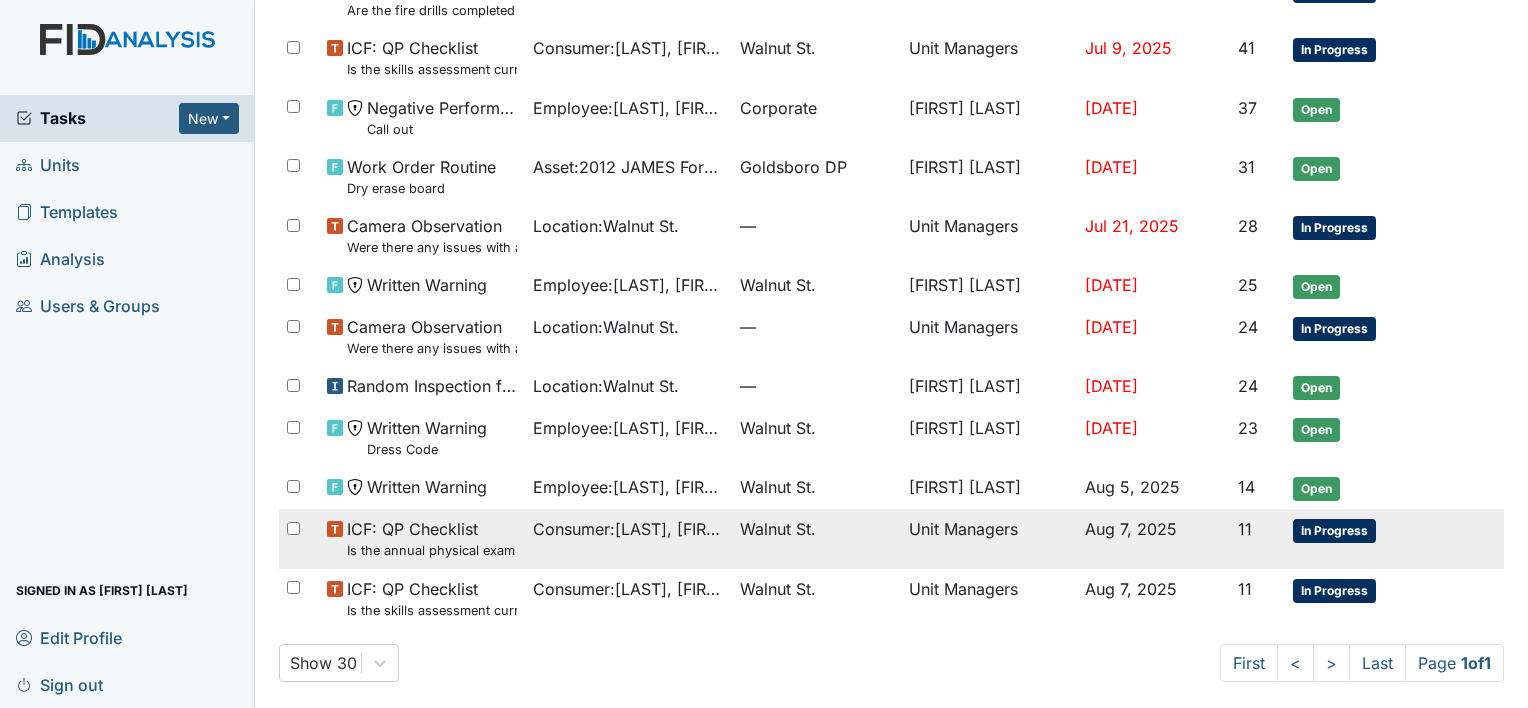 click on "Is the annual physical exam current? (document the date in the comment section)" at bounding box center [432, 550] 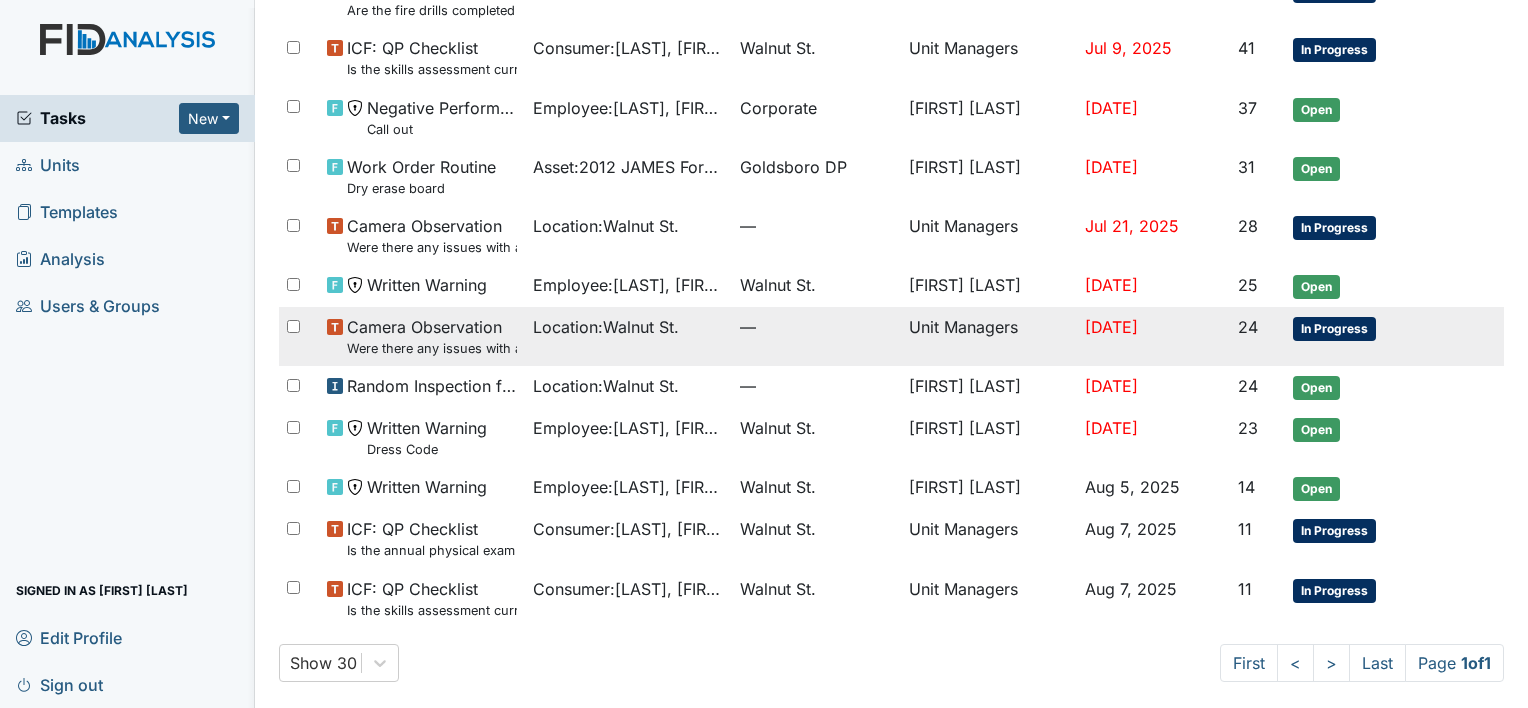 click on "Camera Observation Were there any issues with applying topical medications? ( Starts at the top of MAR and works their way one medication at a time, takes medication out and compares to MAR, applies the medication as directed, compare and sign the MAR, puts the medication to the side, after comparing all topical compare to MAR and place back into med bin)" at bounding box center (422, 336) 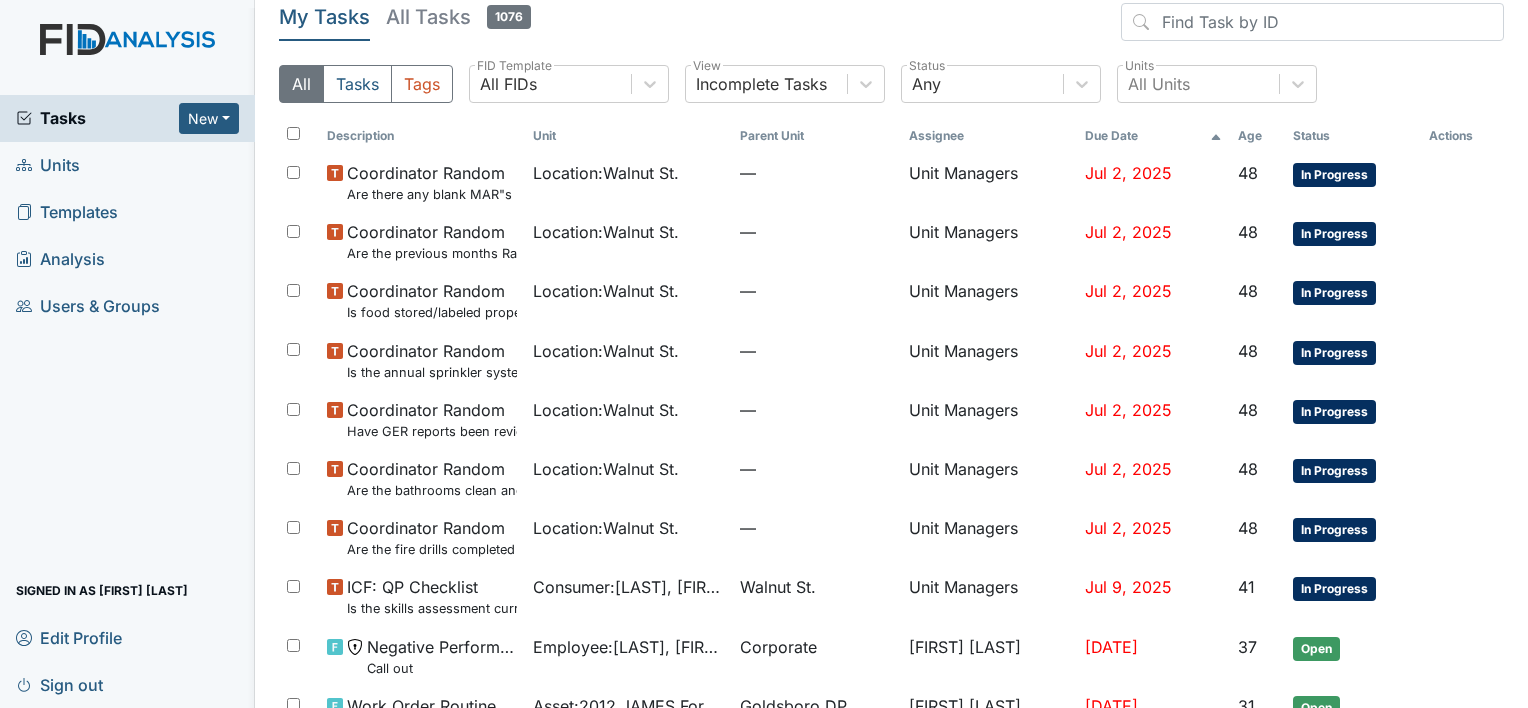 scroll, scrollTop: 0, scrollLeft: 0, axis: both 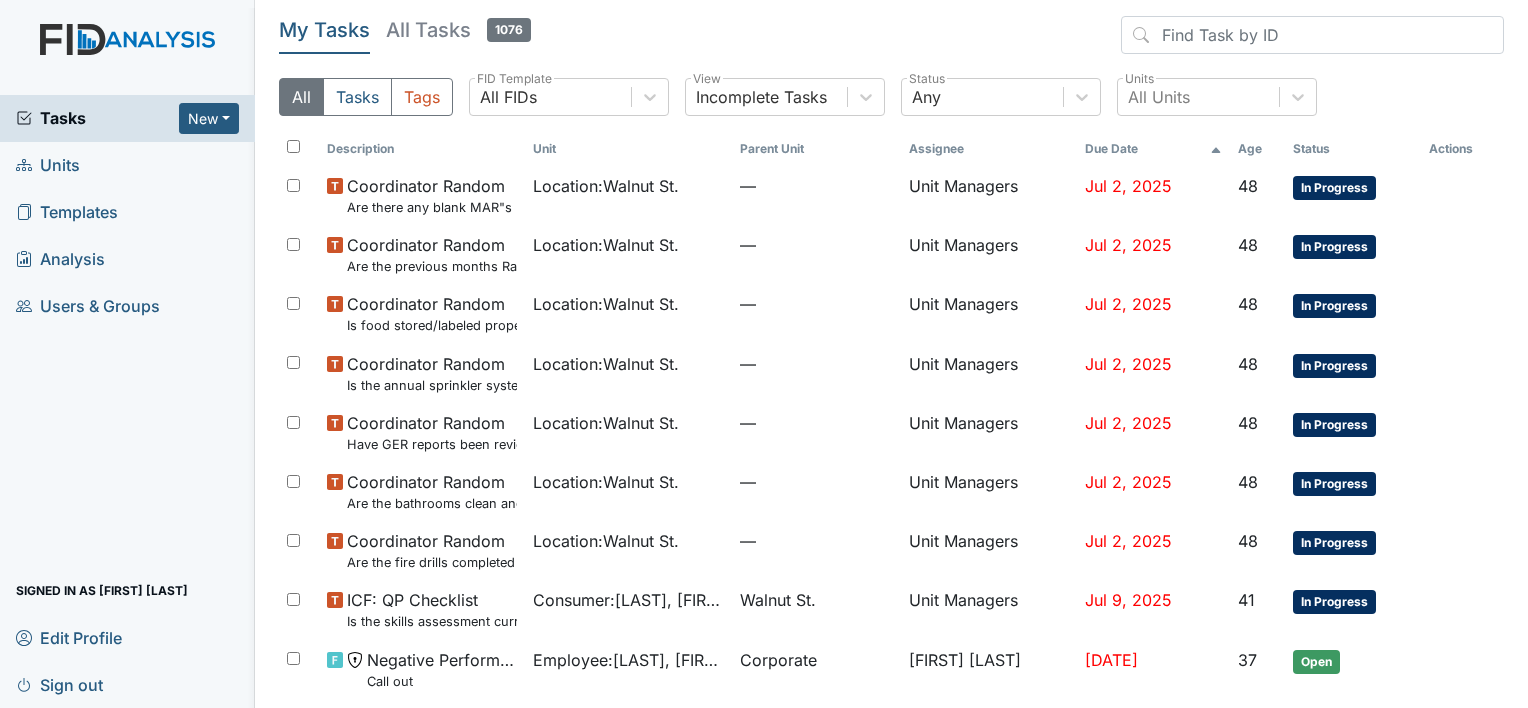 click on "Units" at bounding box center (48, 165) 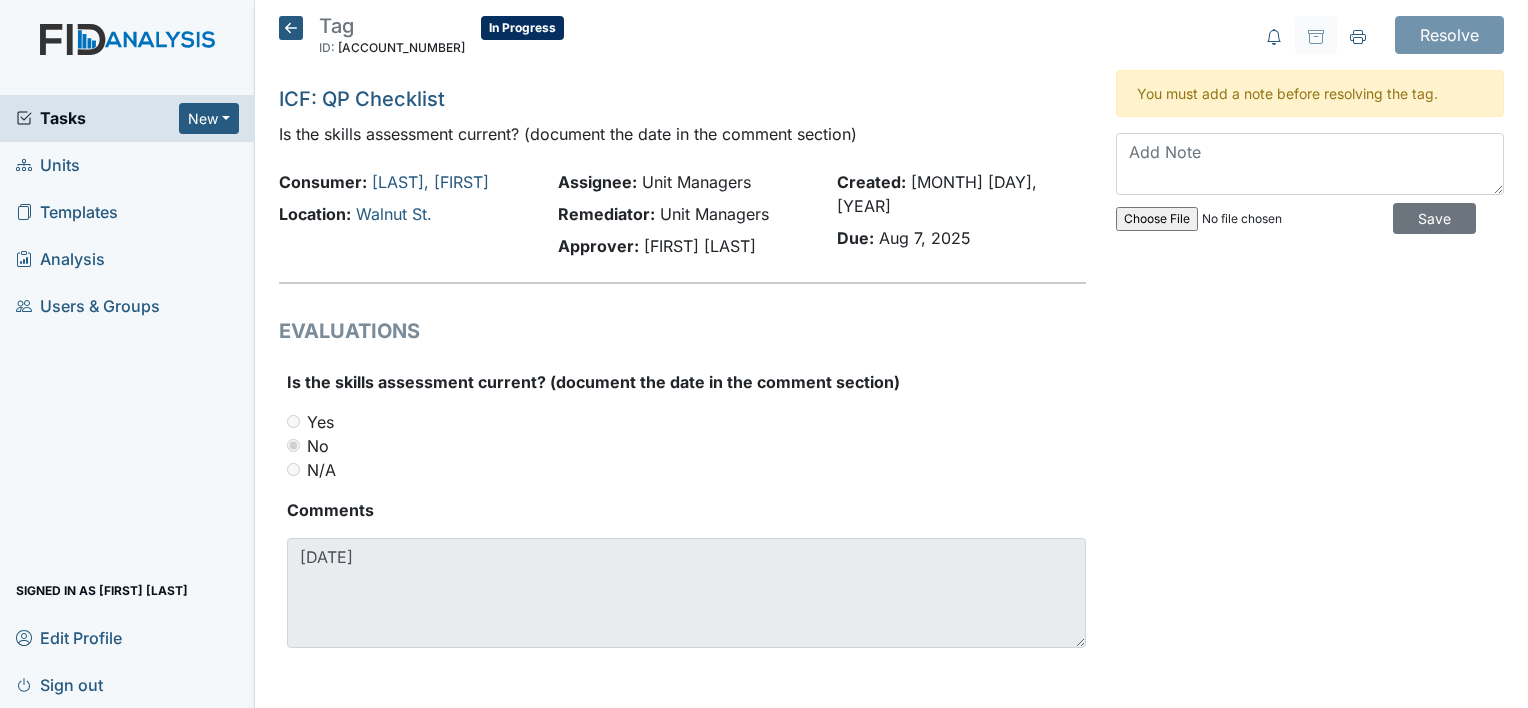 scroll, scrollTop: 0, scrollLeft: 0, axis: both 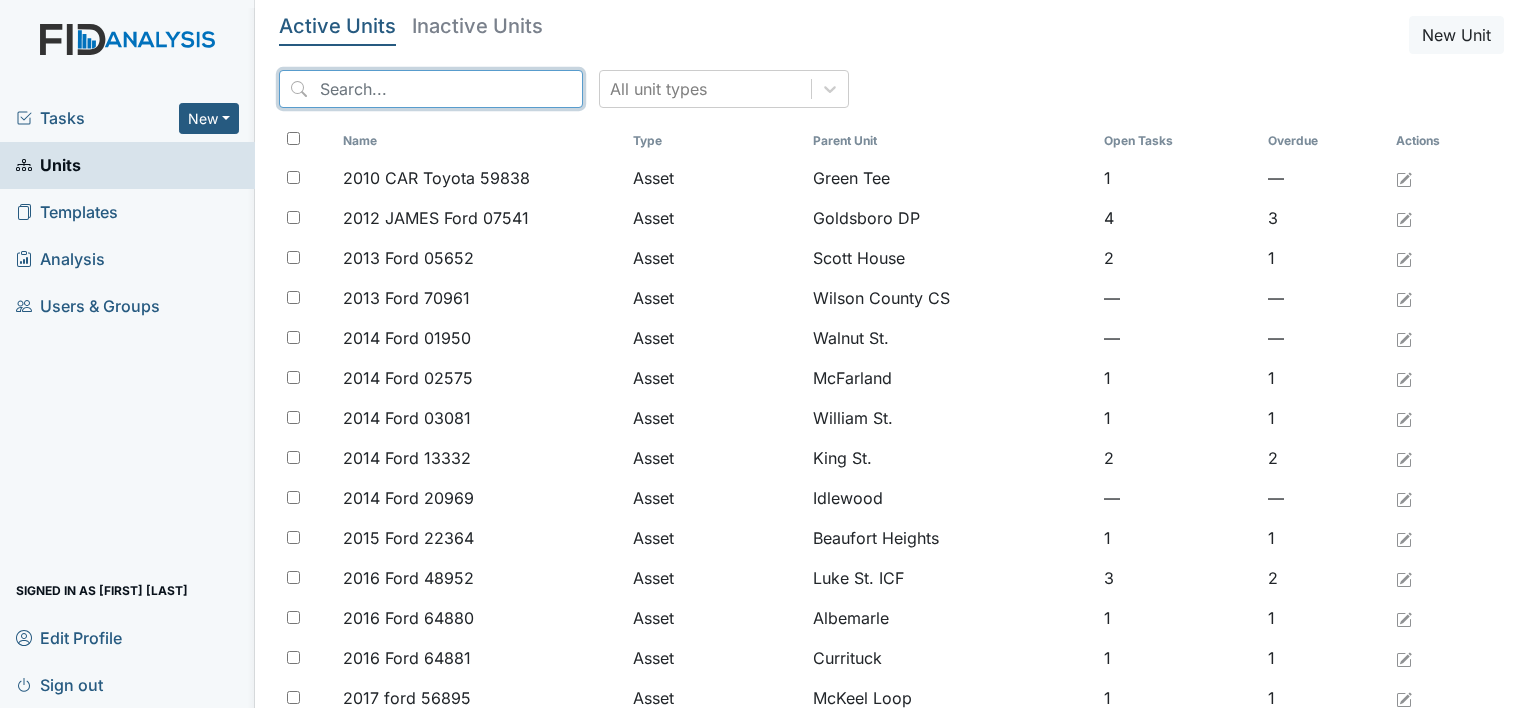 click at bounding box center [431, 89] 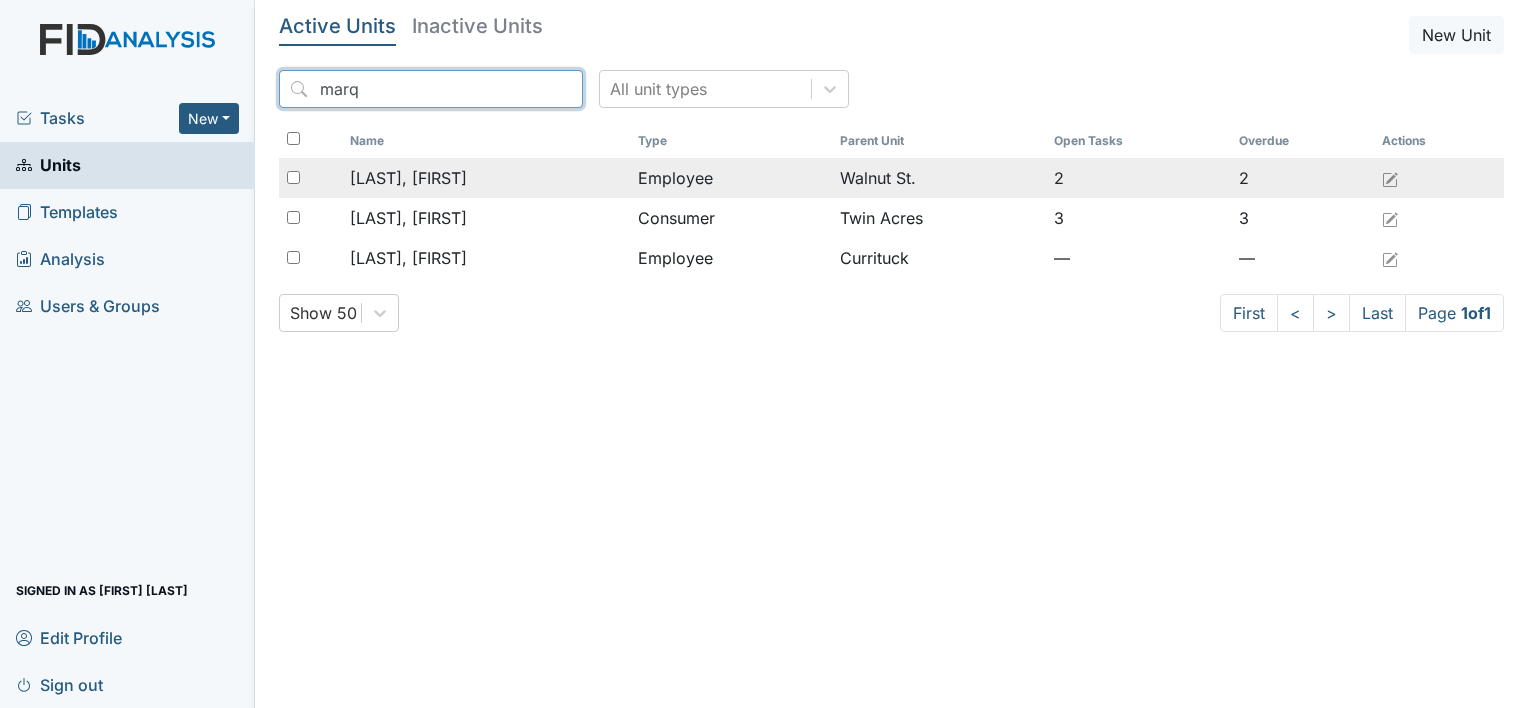 type on "marq" 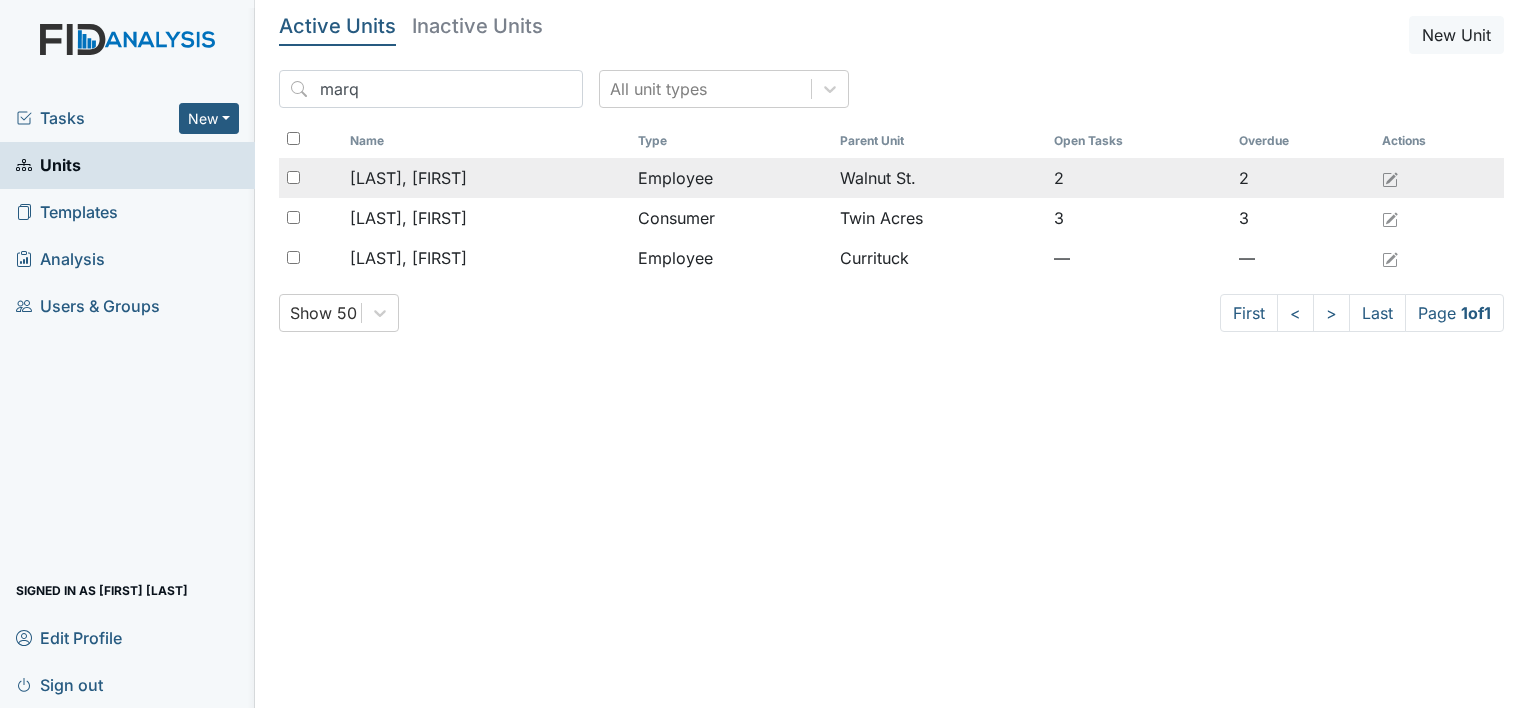 click on "[LAST], [FIRST]" at bounding box center [408, 178] 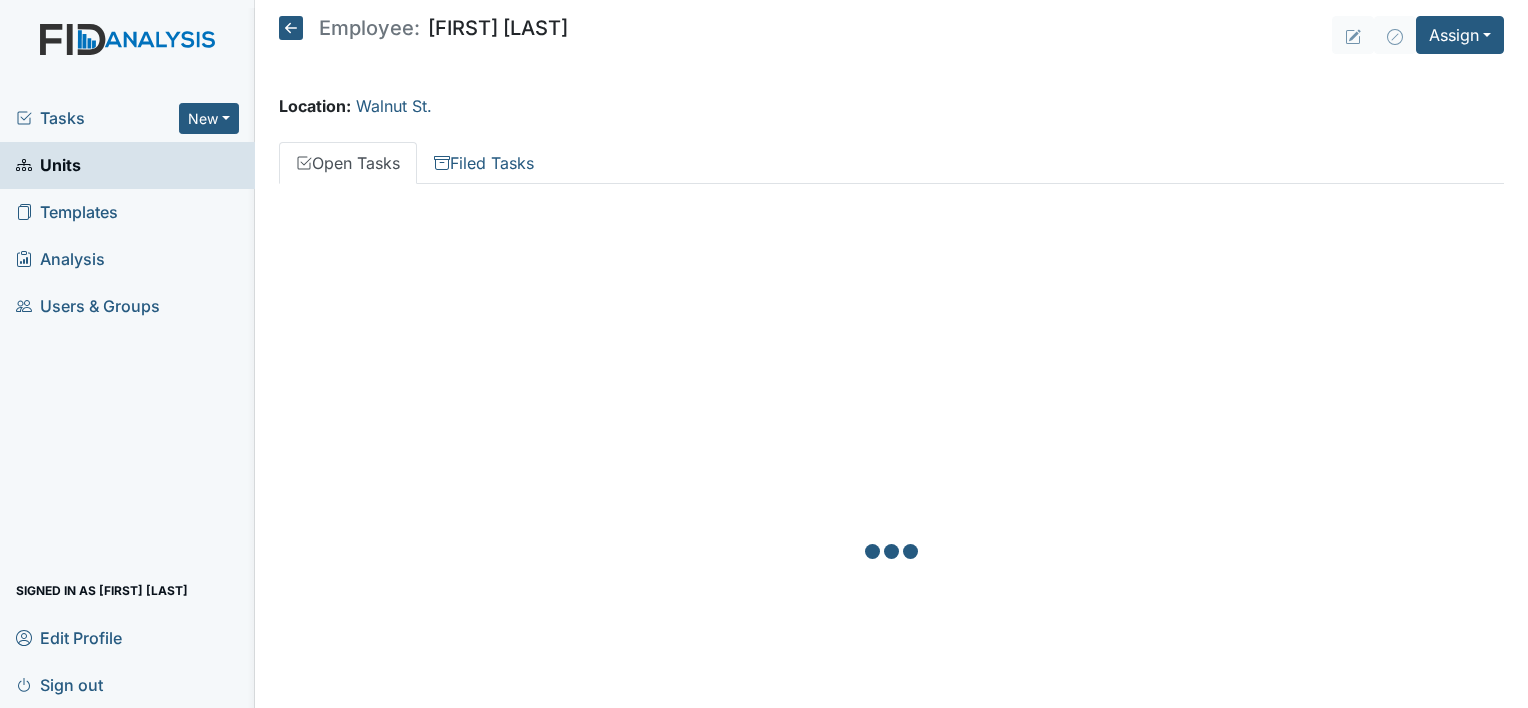 scroll, scrollTop: 0, scrollLeft: 0, axis: both 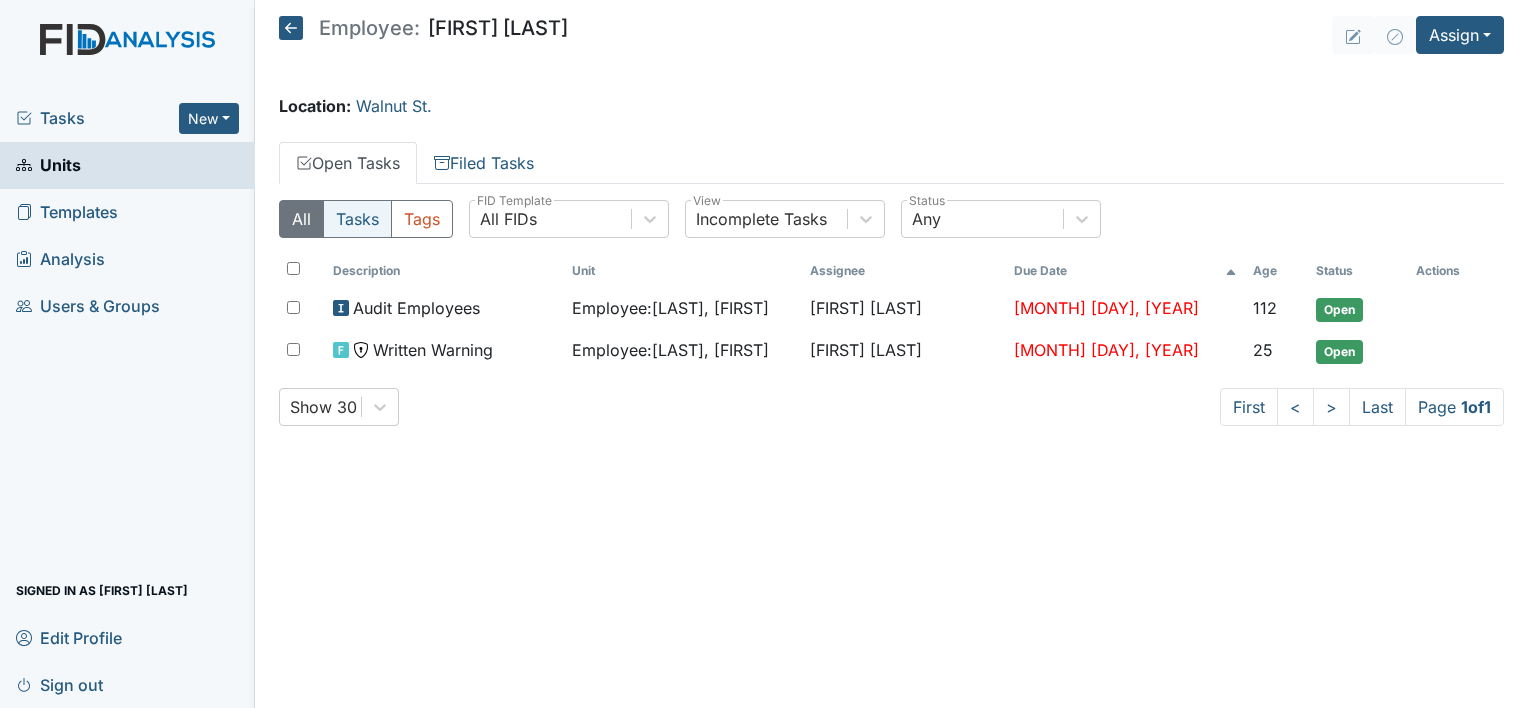 click on "Tasks" at bounding box center (357, 219) 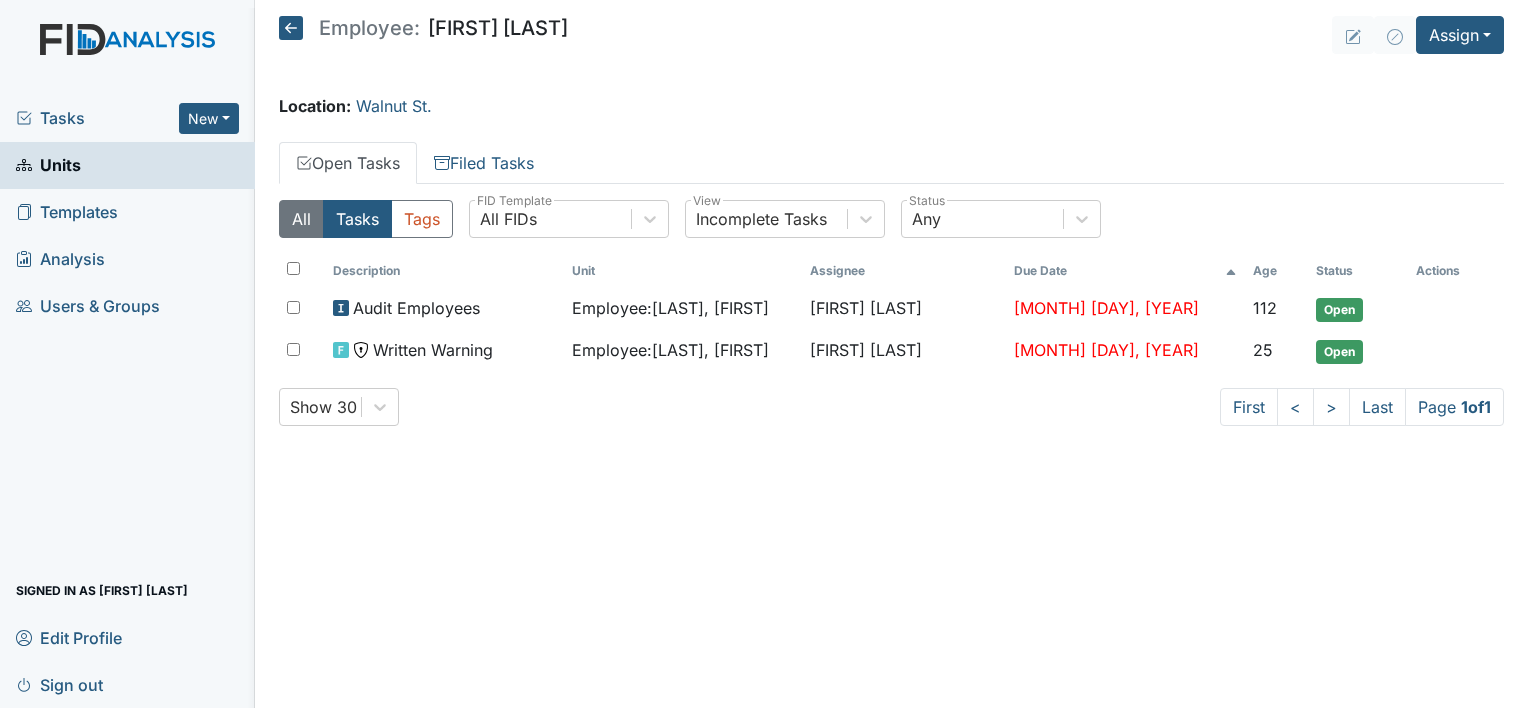 click on "All" at bounding box center (301, 219) 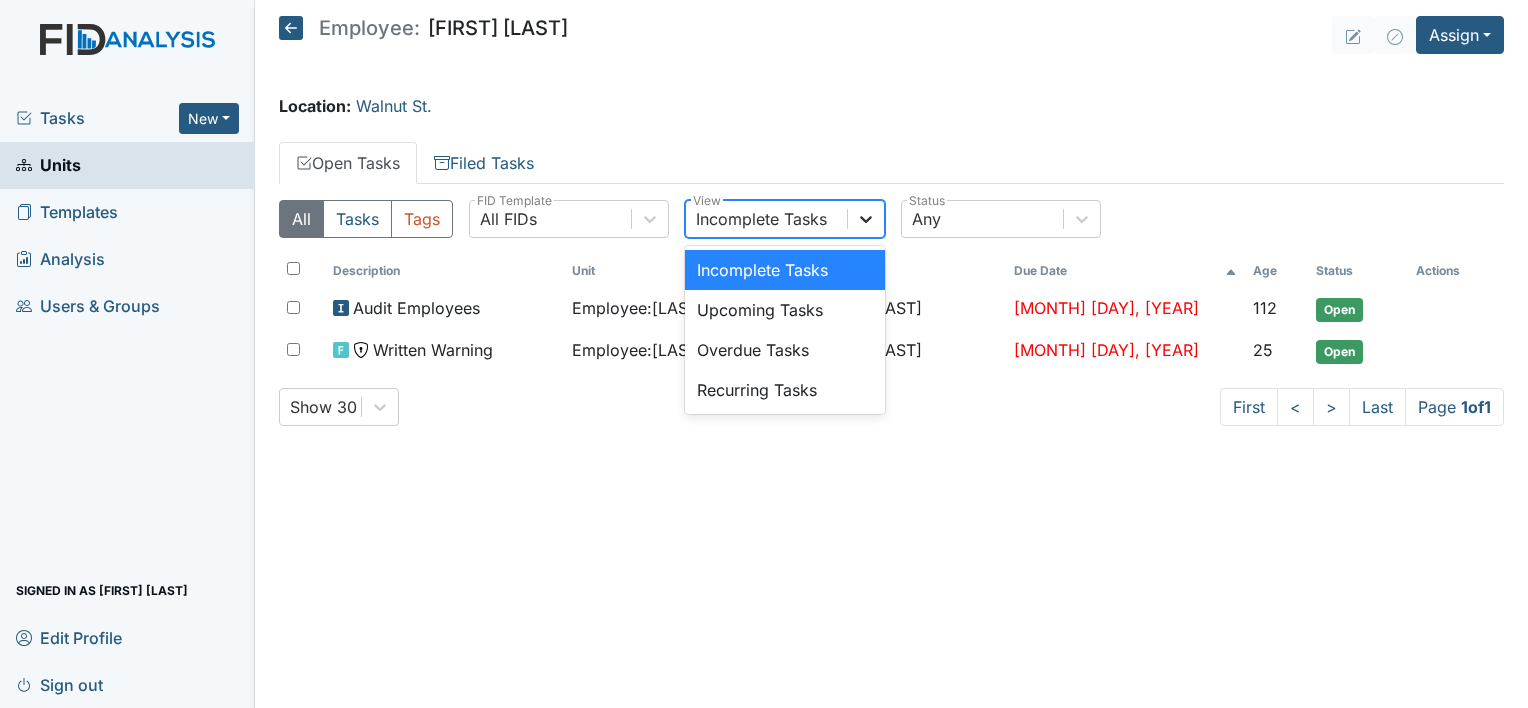 click 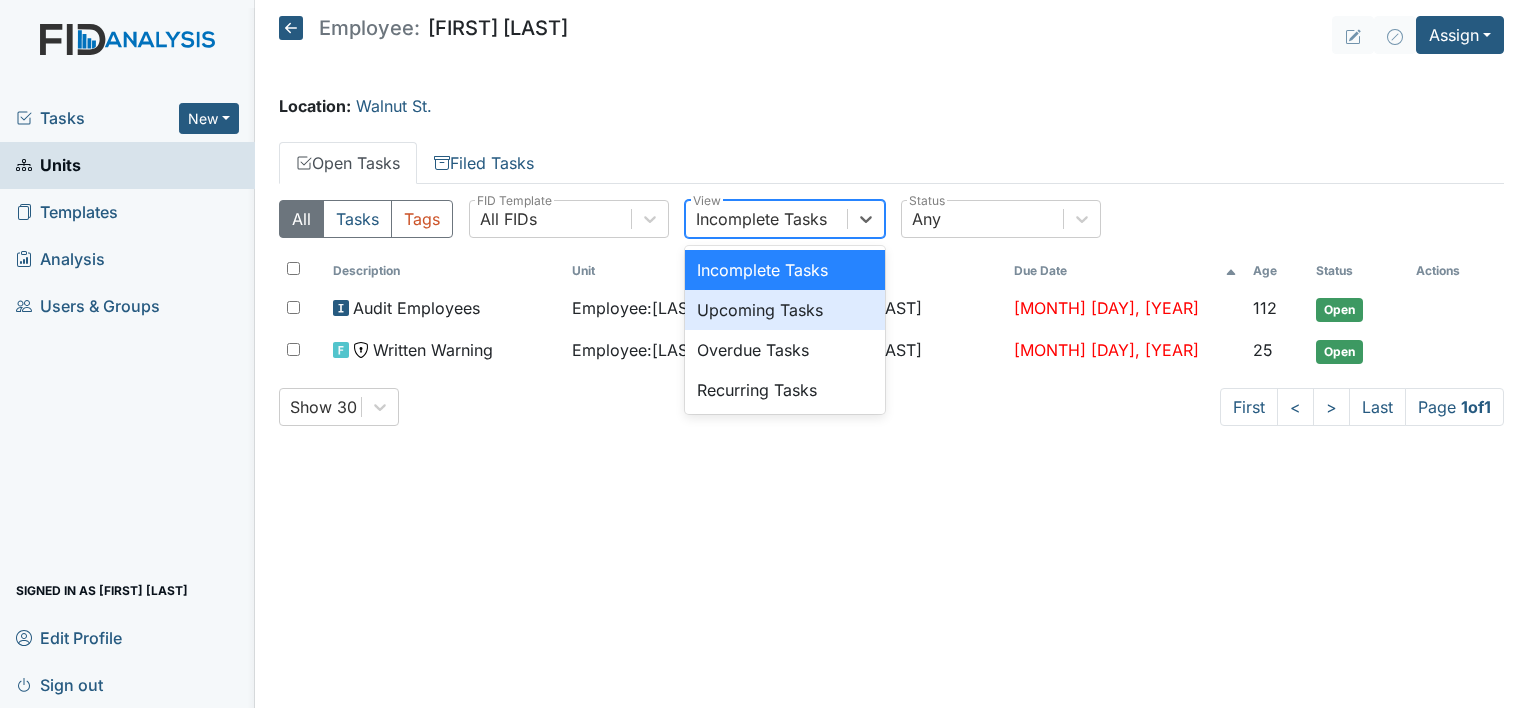 click on "Upcoming Tasks" at bounding box center (785, 310) 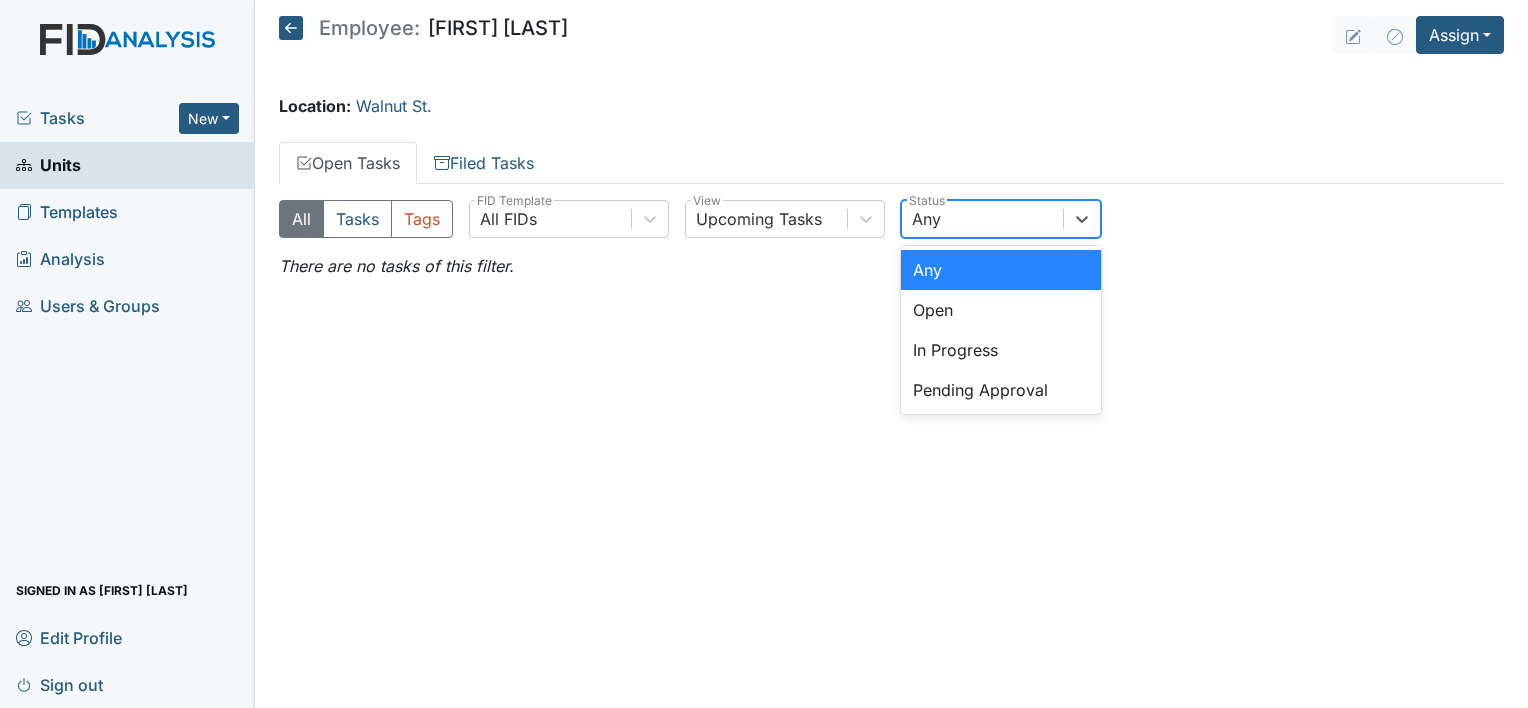click on "Any" at bounding box center (982, 219) 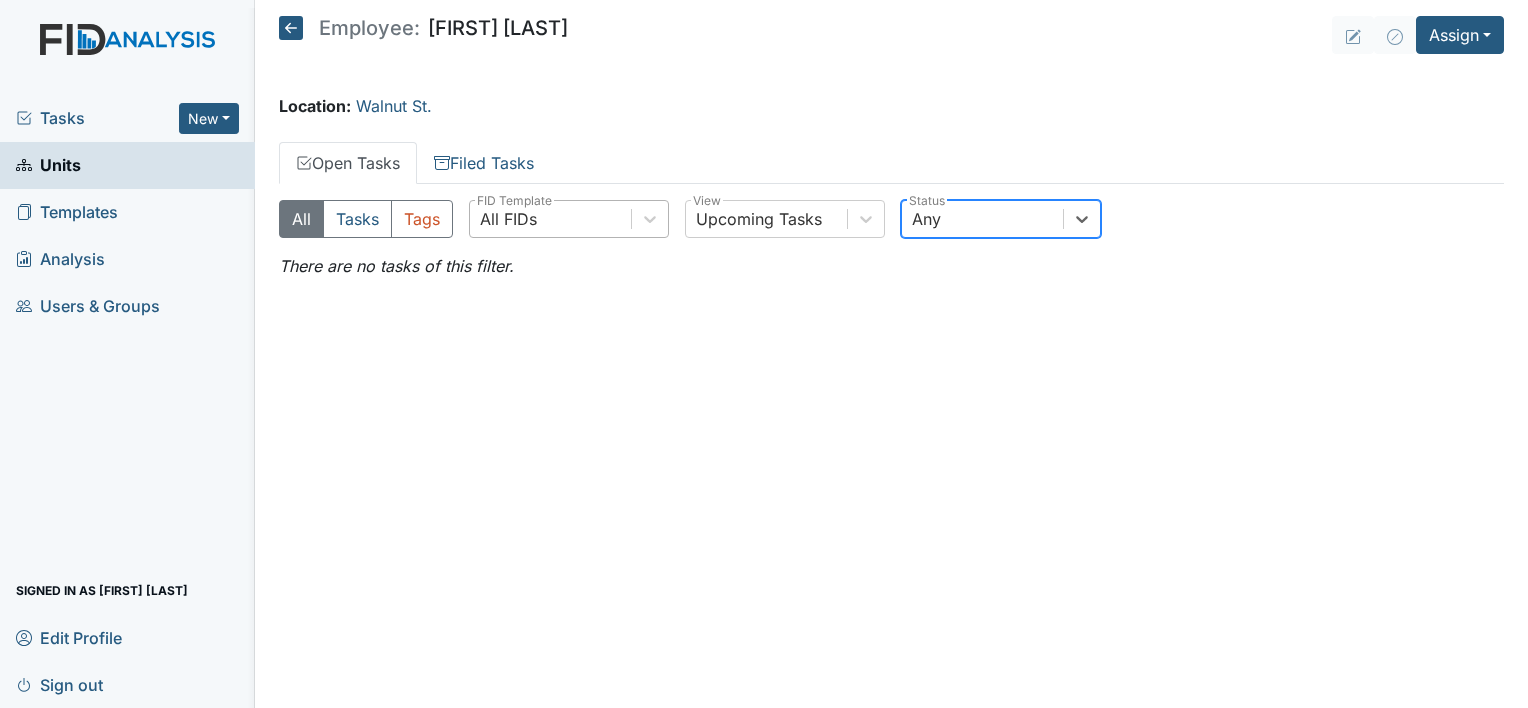 click on "All FIDs" at bounding box center (550, 219) 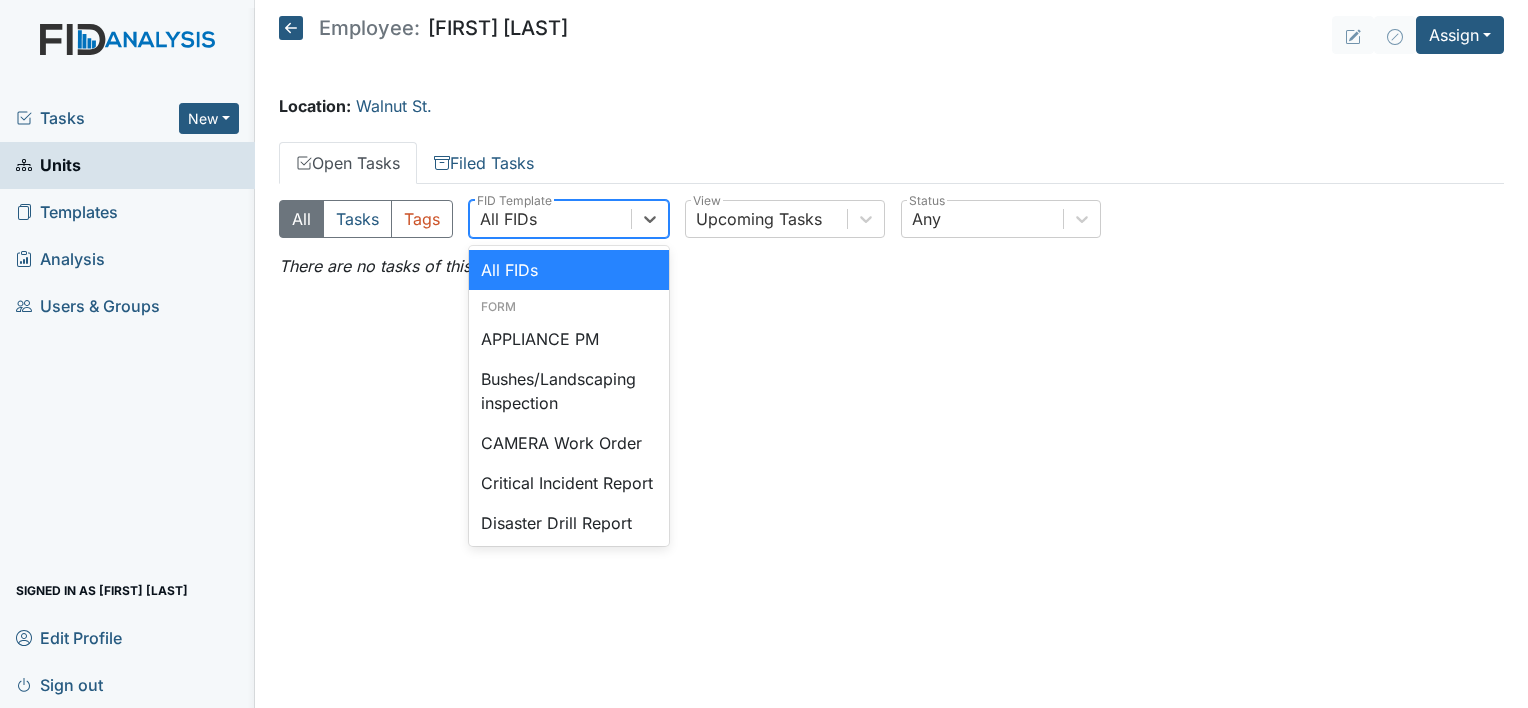 click on "All FIDs" at bounding box center [550, 219] 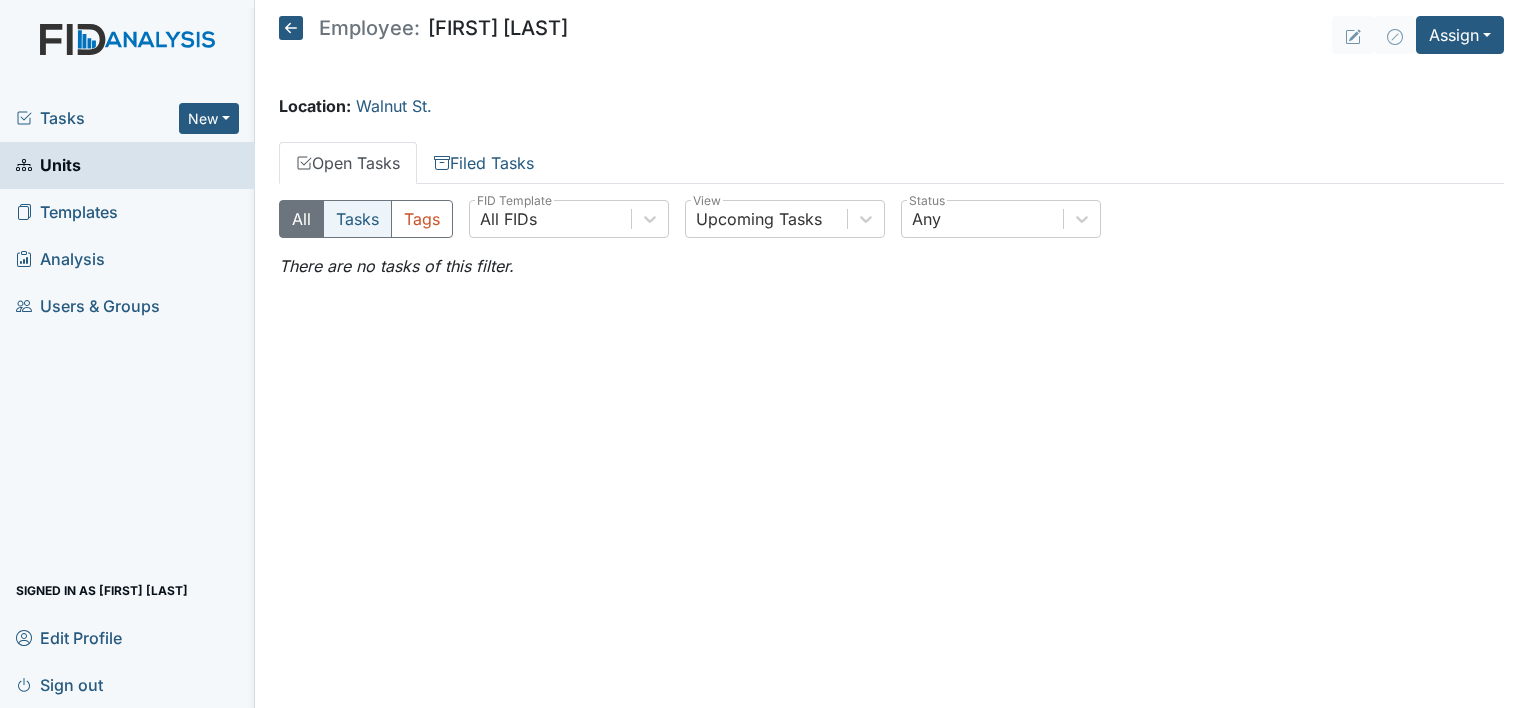 click on "Tasks" at bounding box center [357, 219] 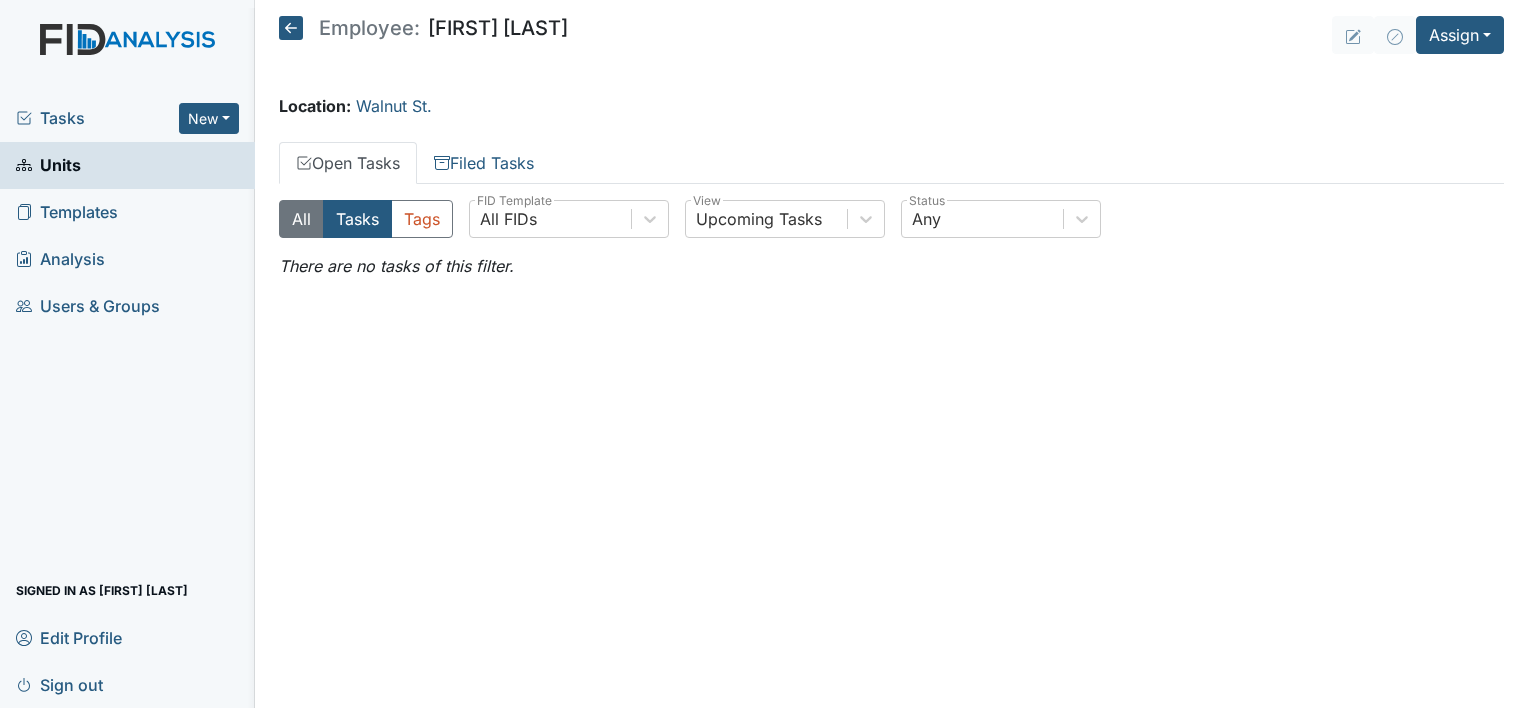 click on "All" at bounding box center [301, 219] 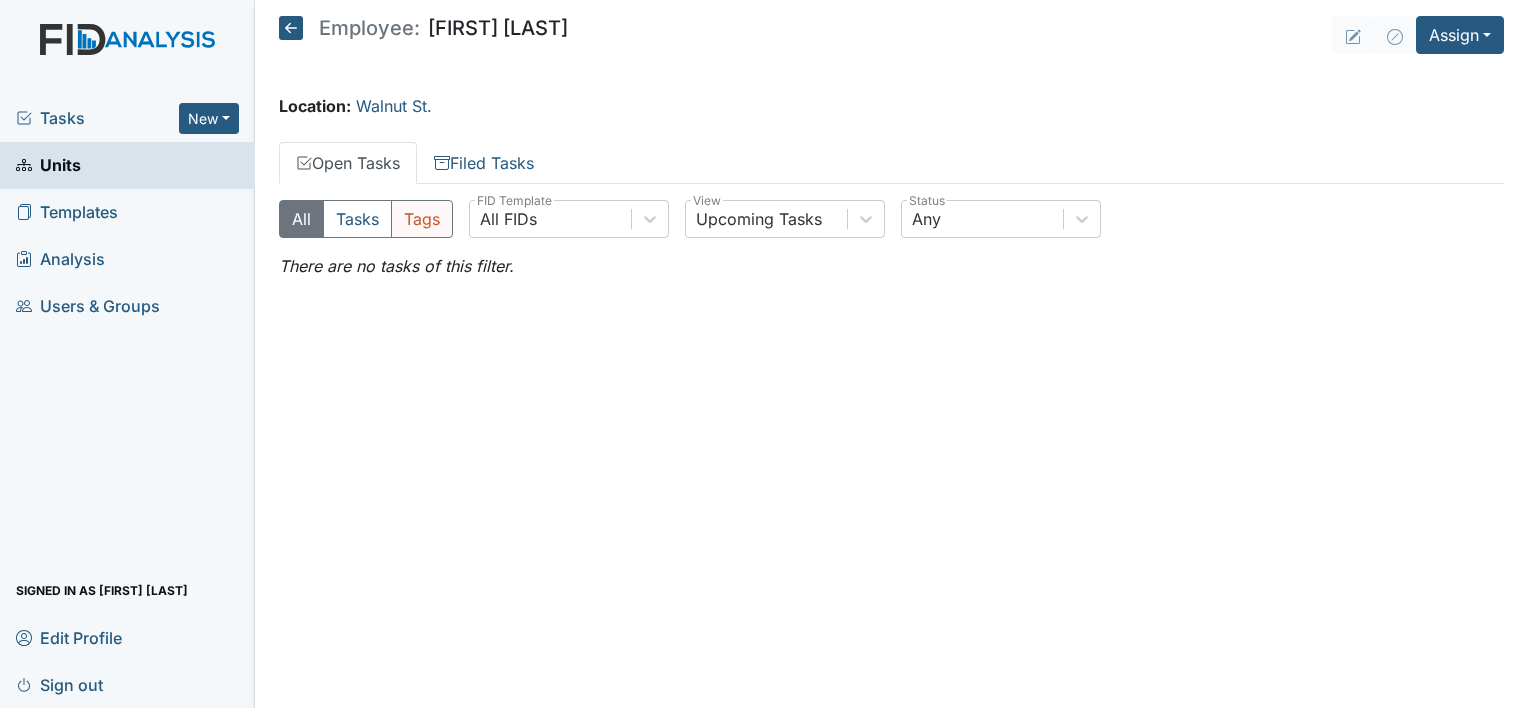 click on "Tags" at bounding box center (422, 219) 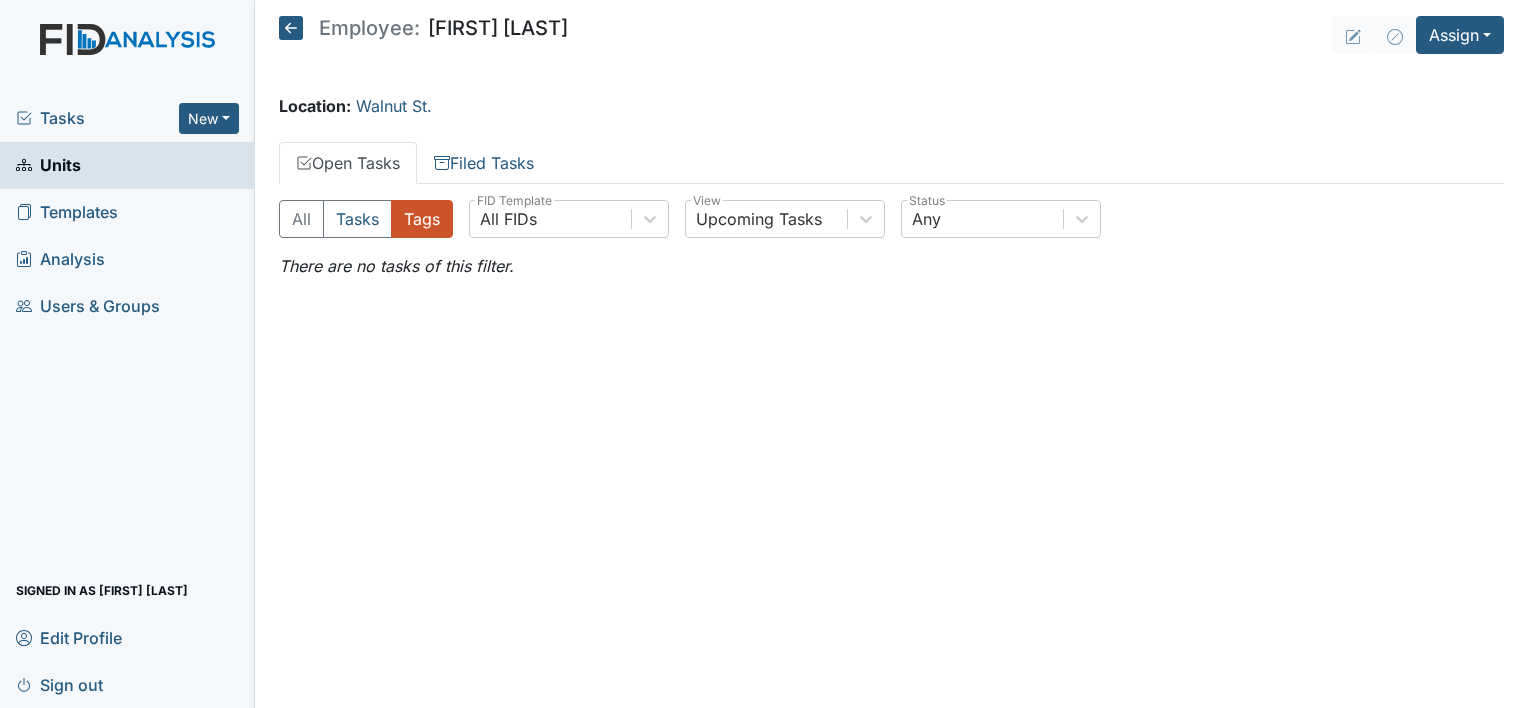 click 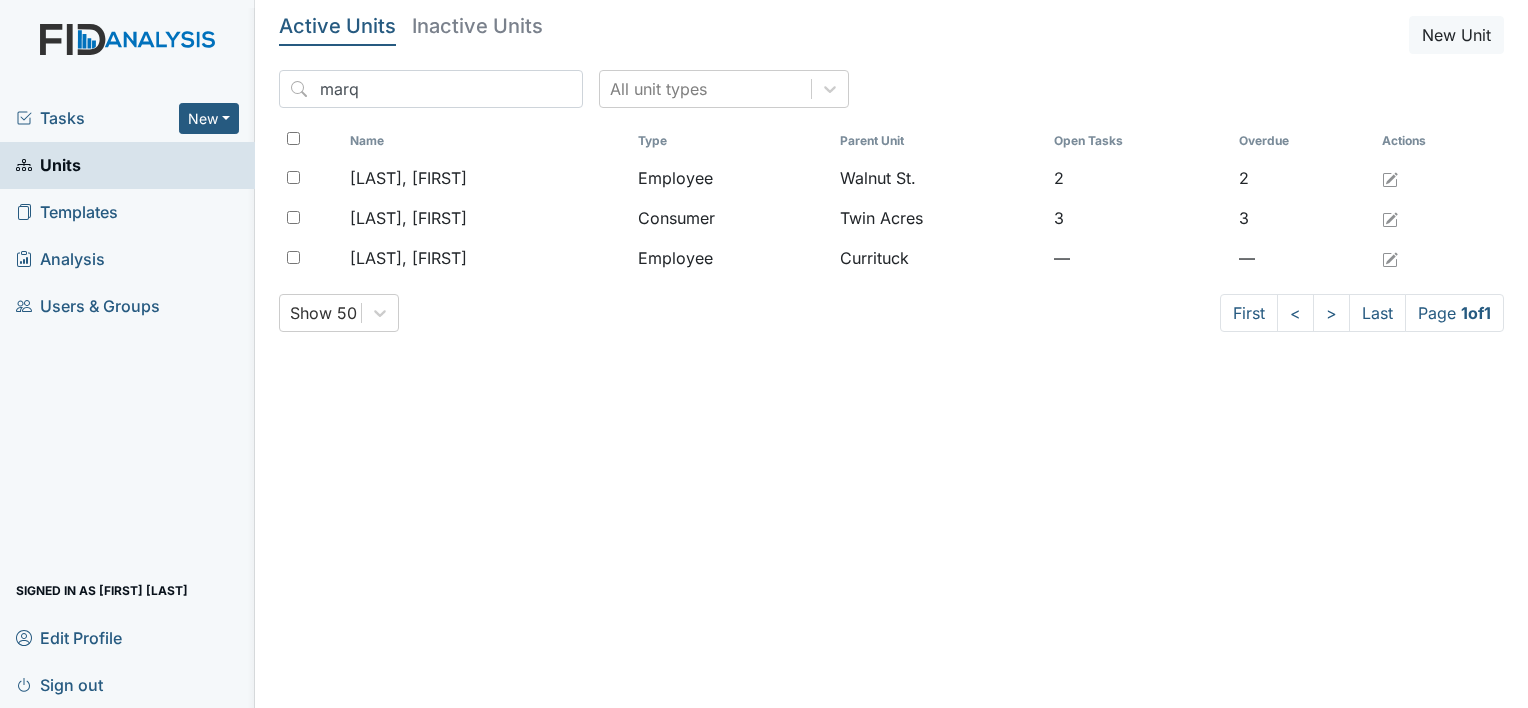 scroll, scrollTop: 0, scrollLeft: 0, axis: both 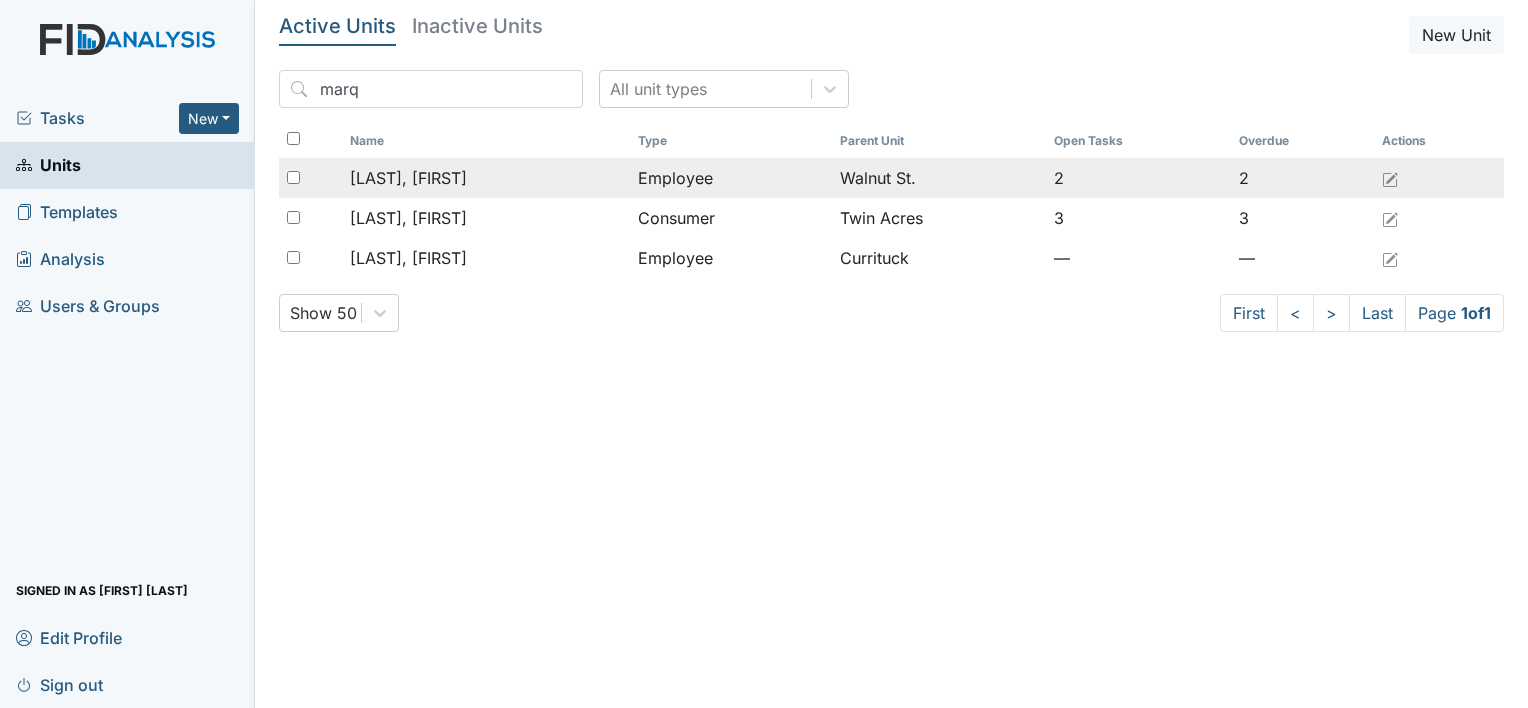 click on "[LAST], [FIRST]" at bounding box center (408, 178) 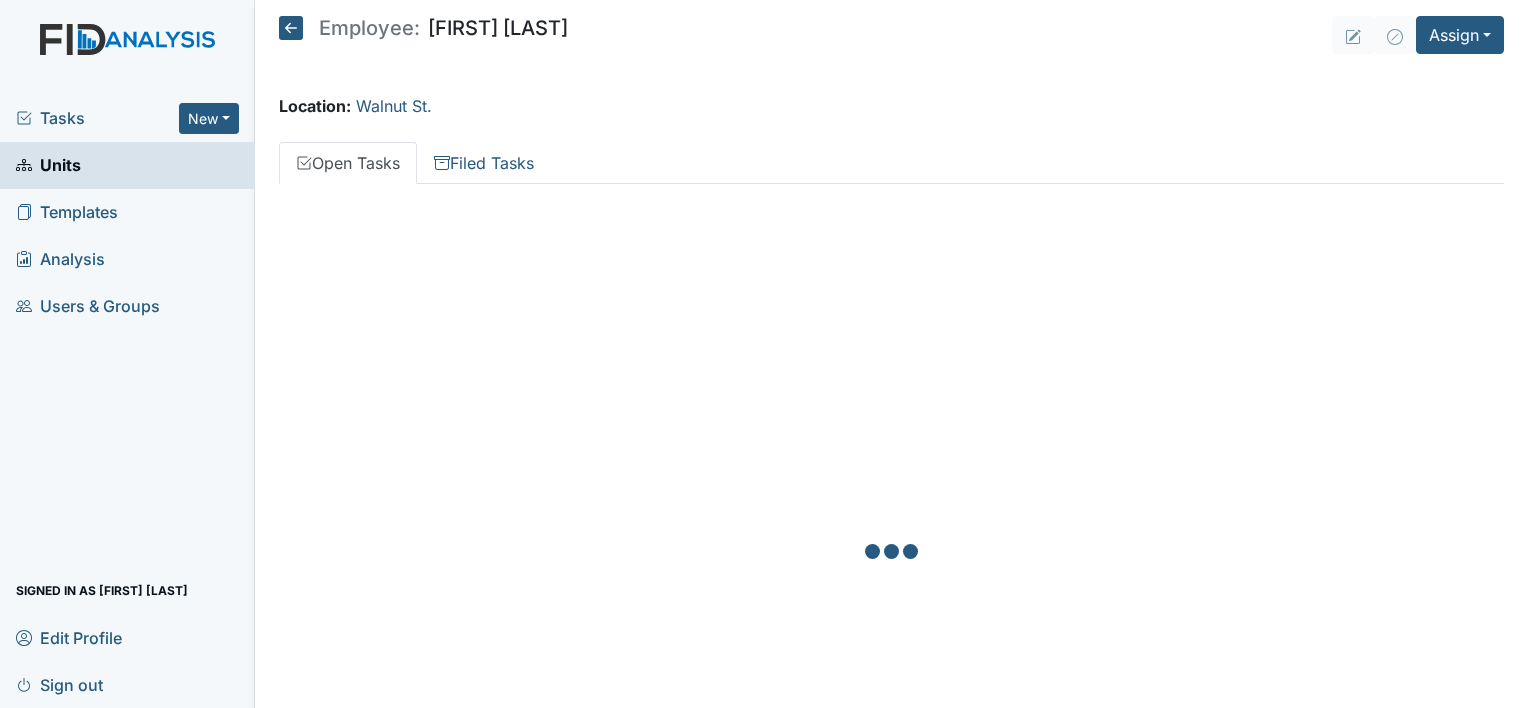 scroll, scrollTop: 0, scrollLeft: 0, axis: both 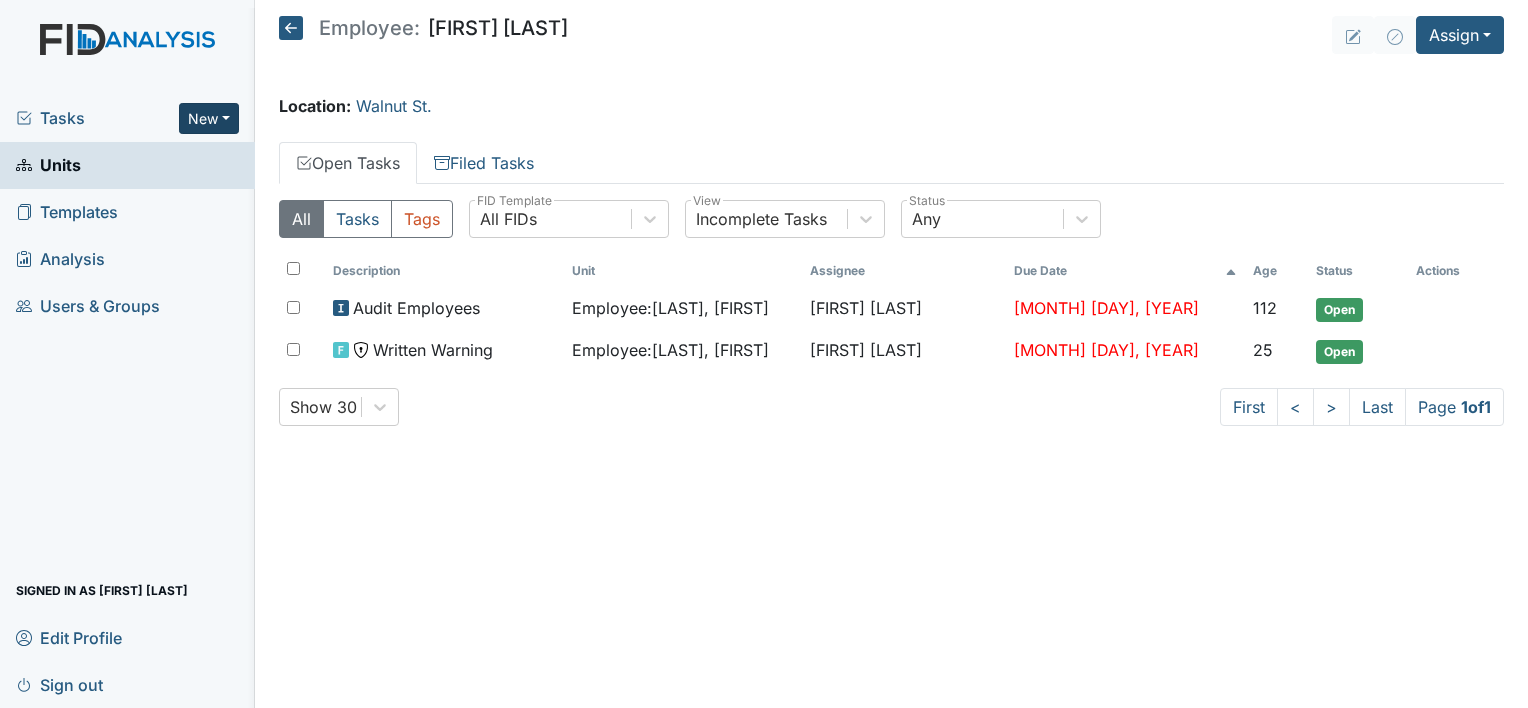 click on "New" at bounding box center [209, 118] 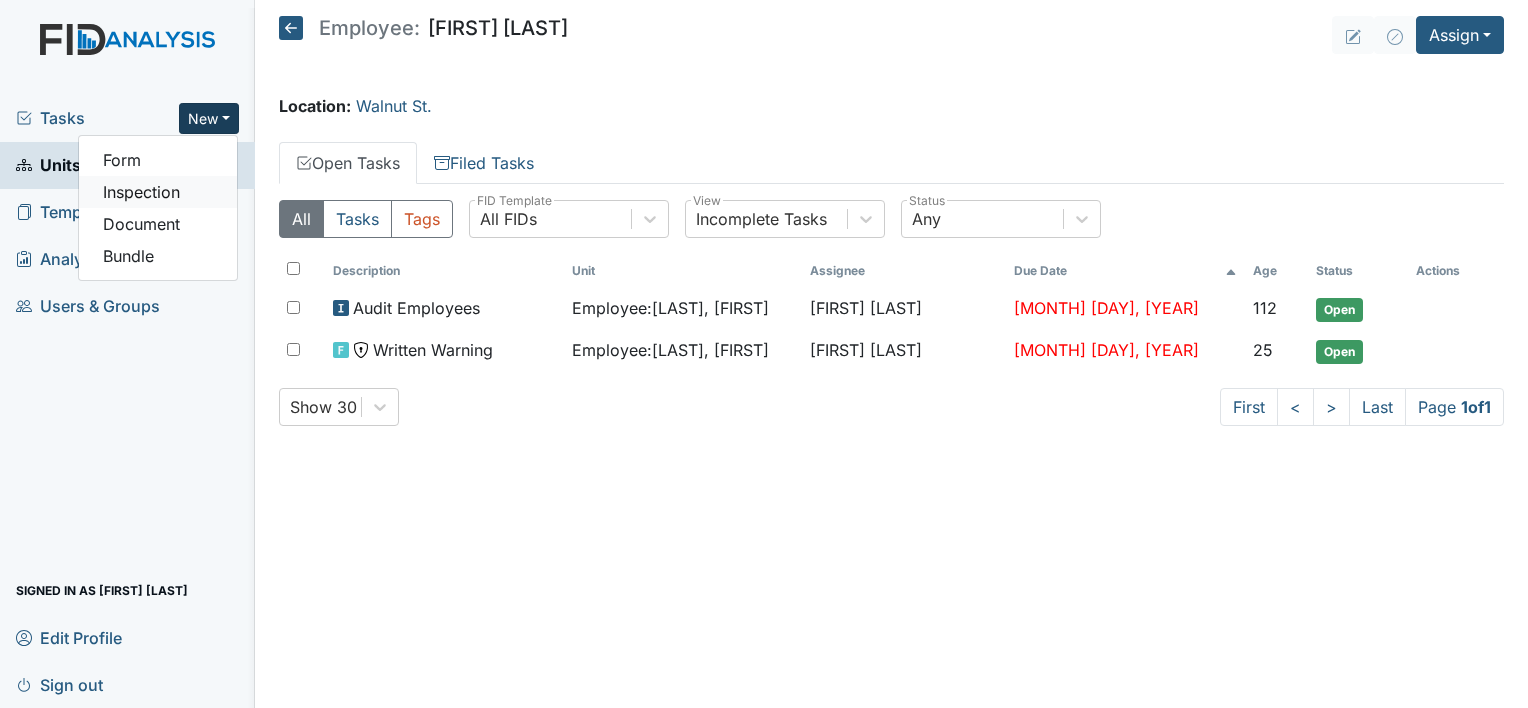 click on "Inspection" at bounding box center (158, 192) 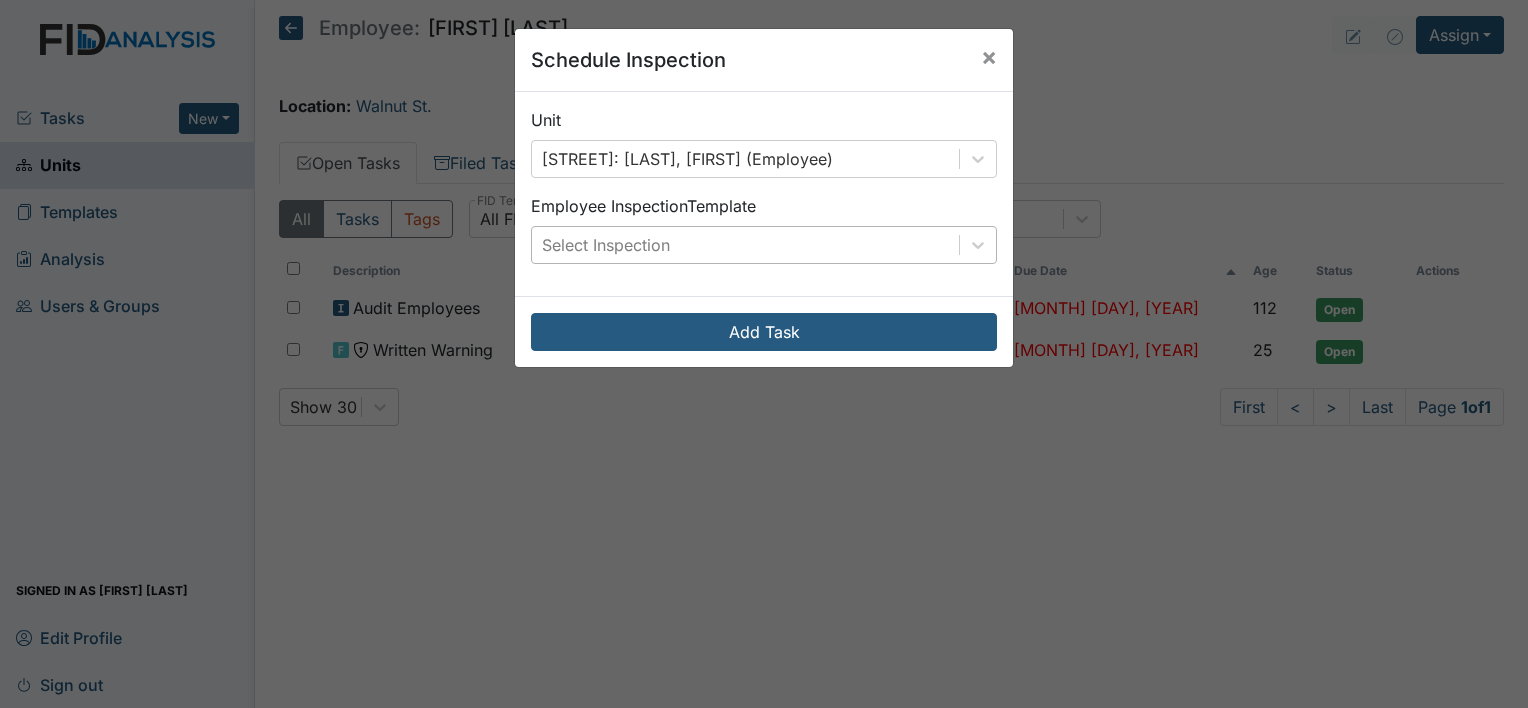 click on "Select Inspection" at bounding box center [745, 245] 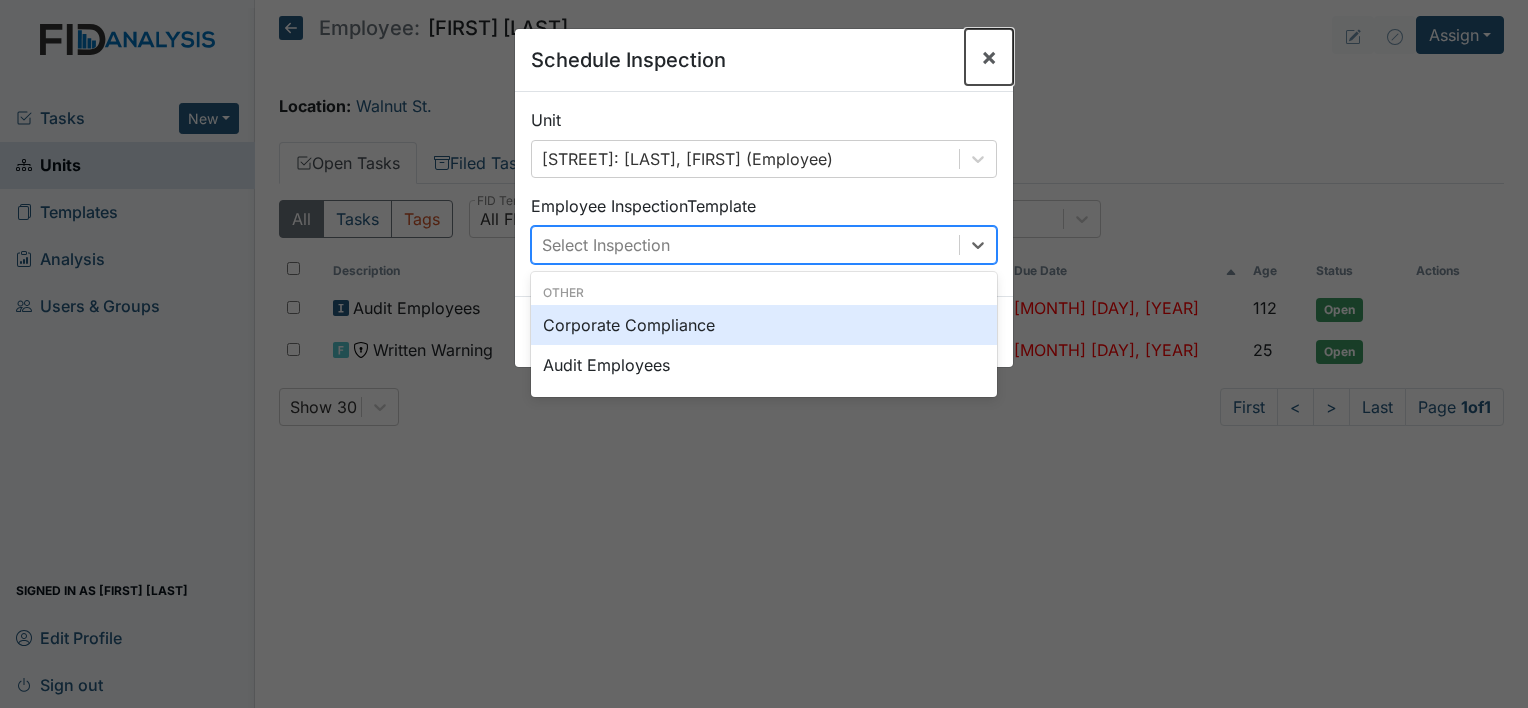 click on "×" at bounding box center (989, 57) 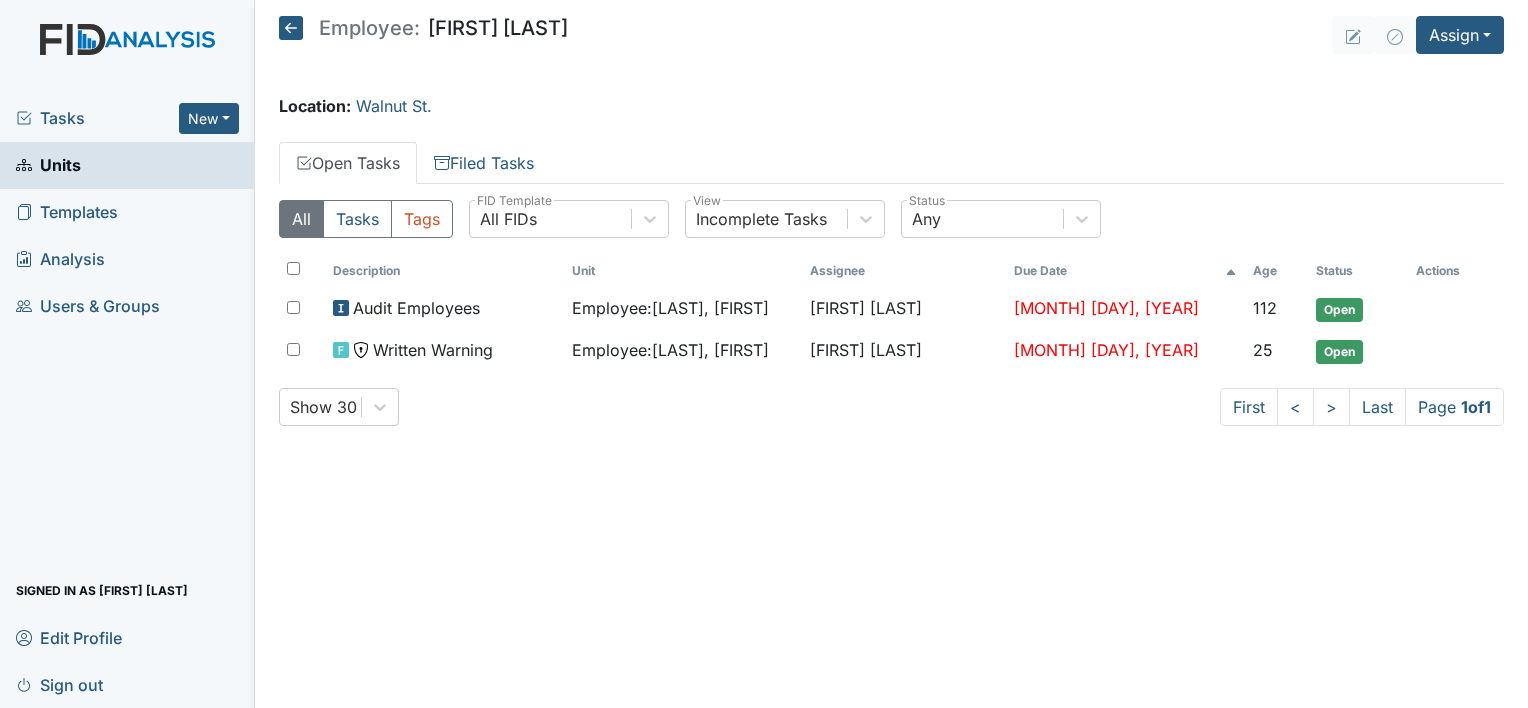 click on "Tasks
New
Form
Inspection
Document
Bundle" at bounding box center (127, 118) 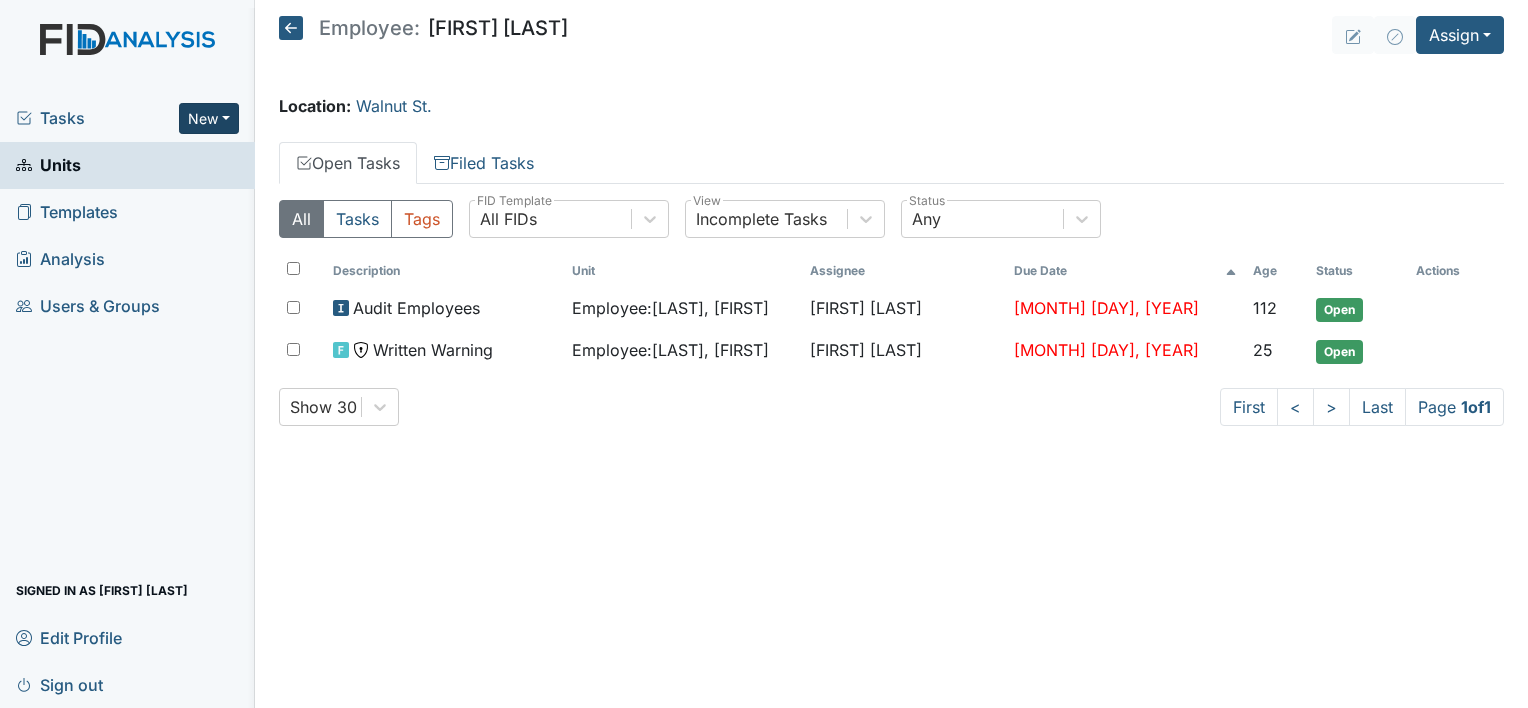 click on "New" at bounding box center (209, 118) 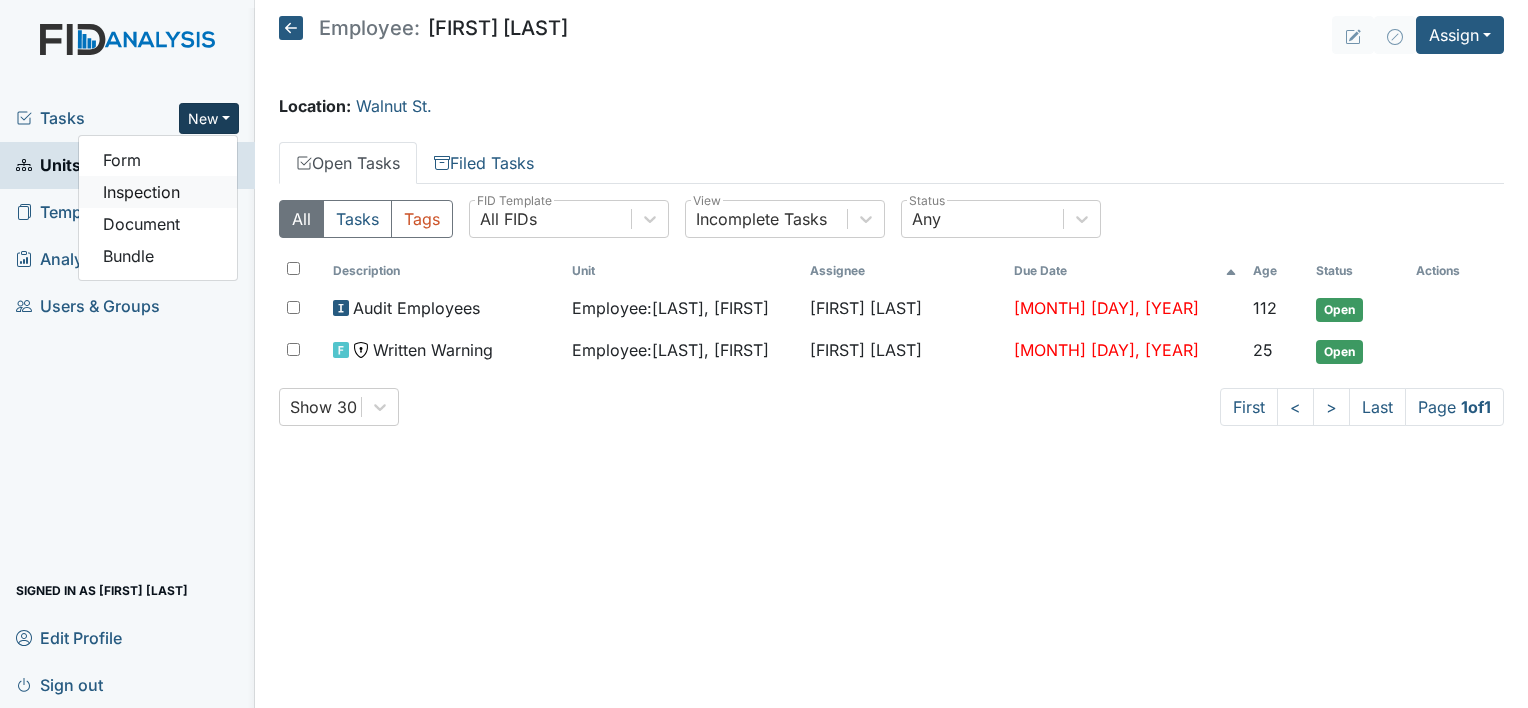 click on "Inspection" at bounding box center [158, 192] 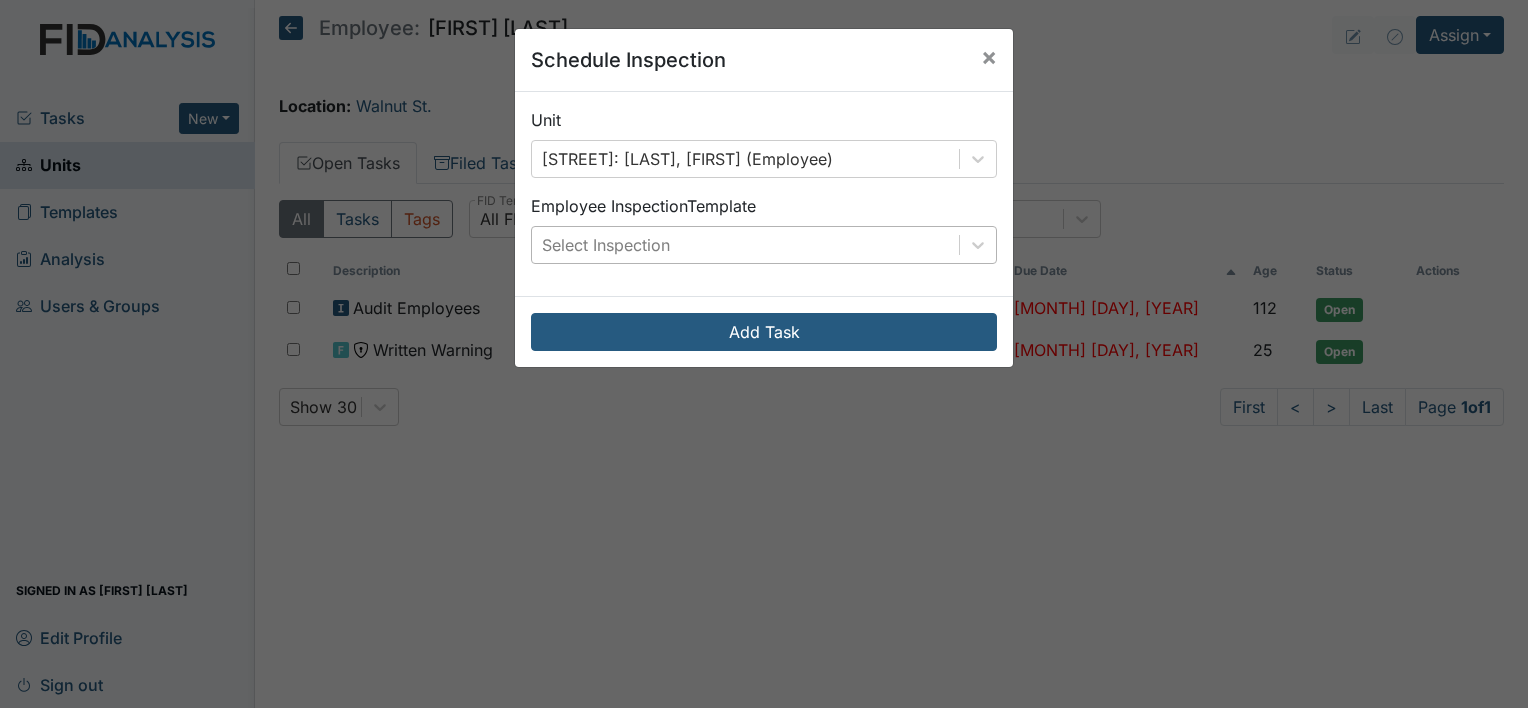 click on "Select Inspection" at bounding box center [606, 245] 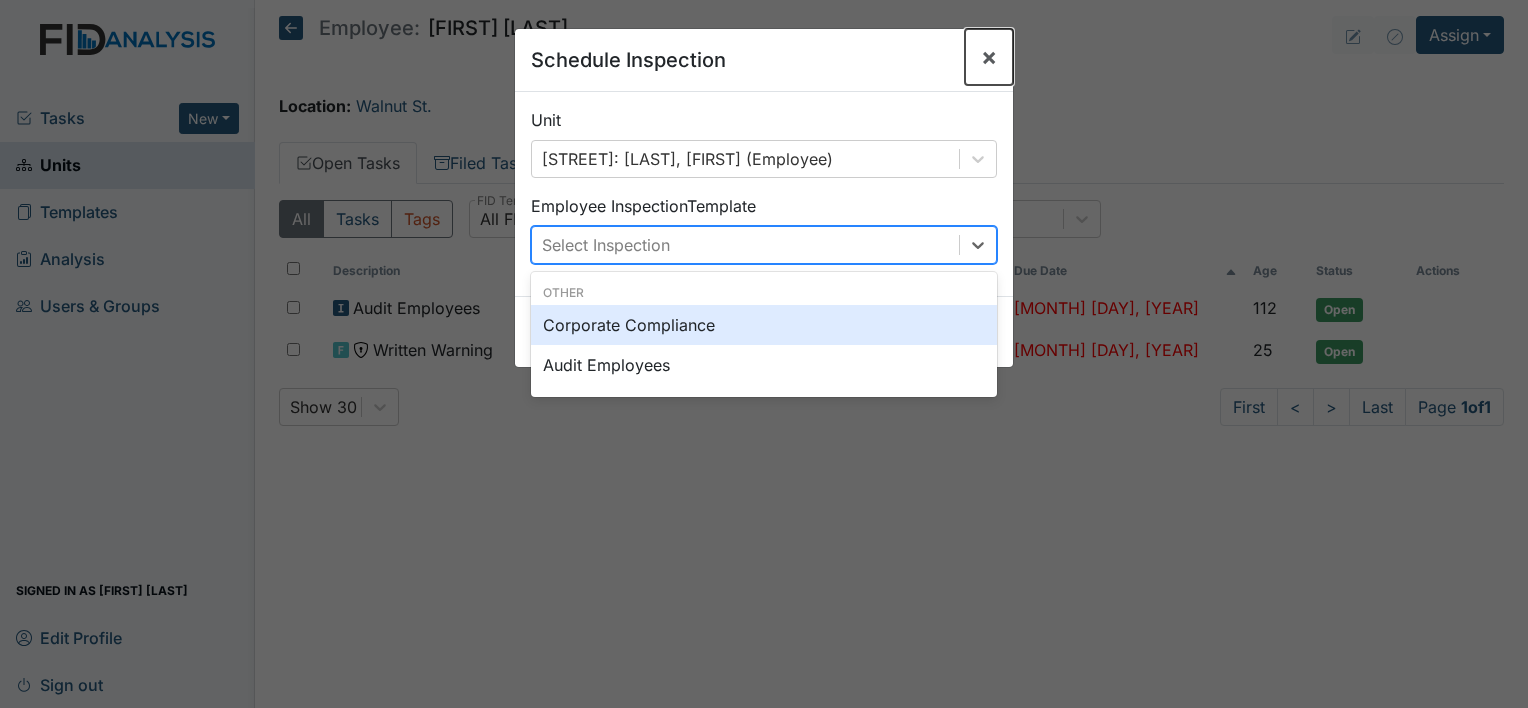 click on "×" at bounding box center [989, 56] 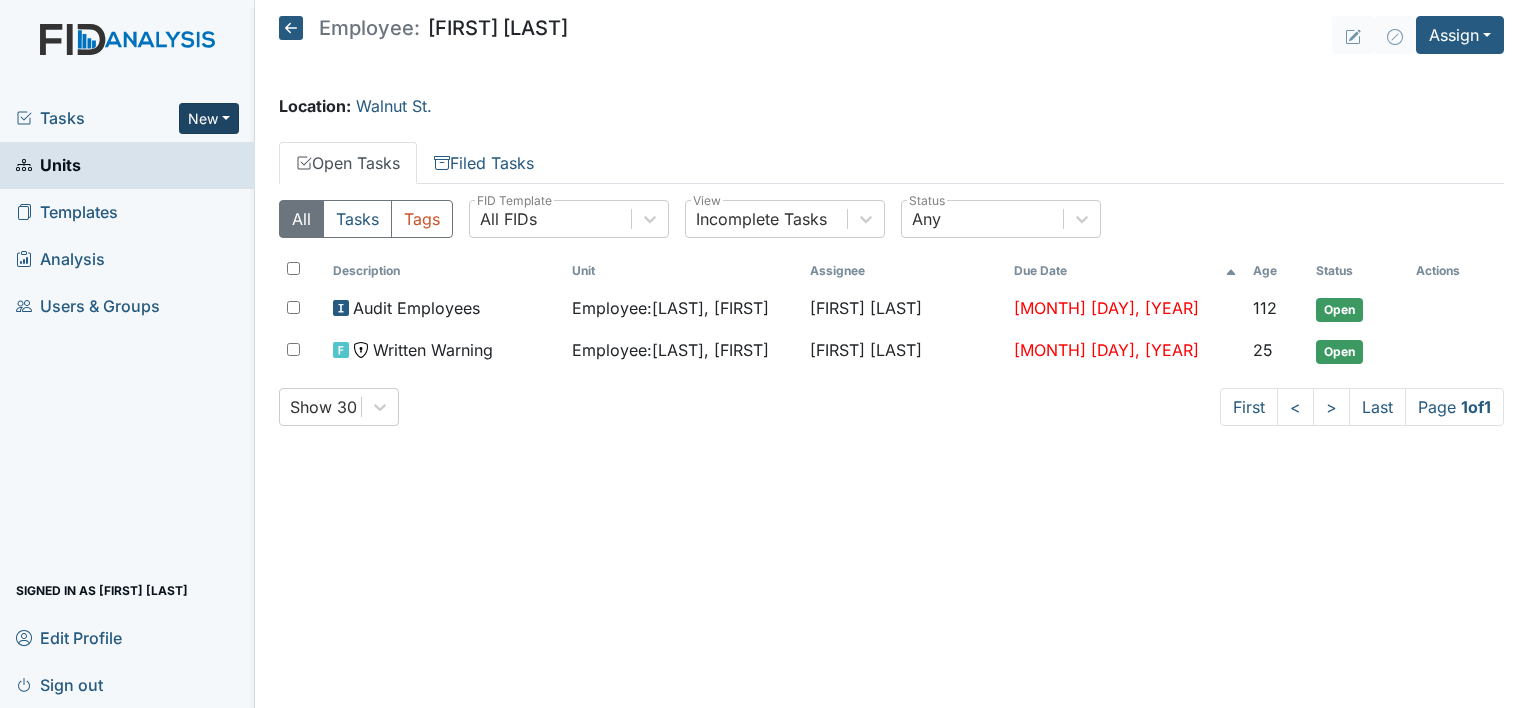 click on "New" at bounding box center (209, 118) 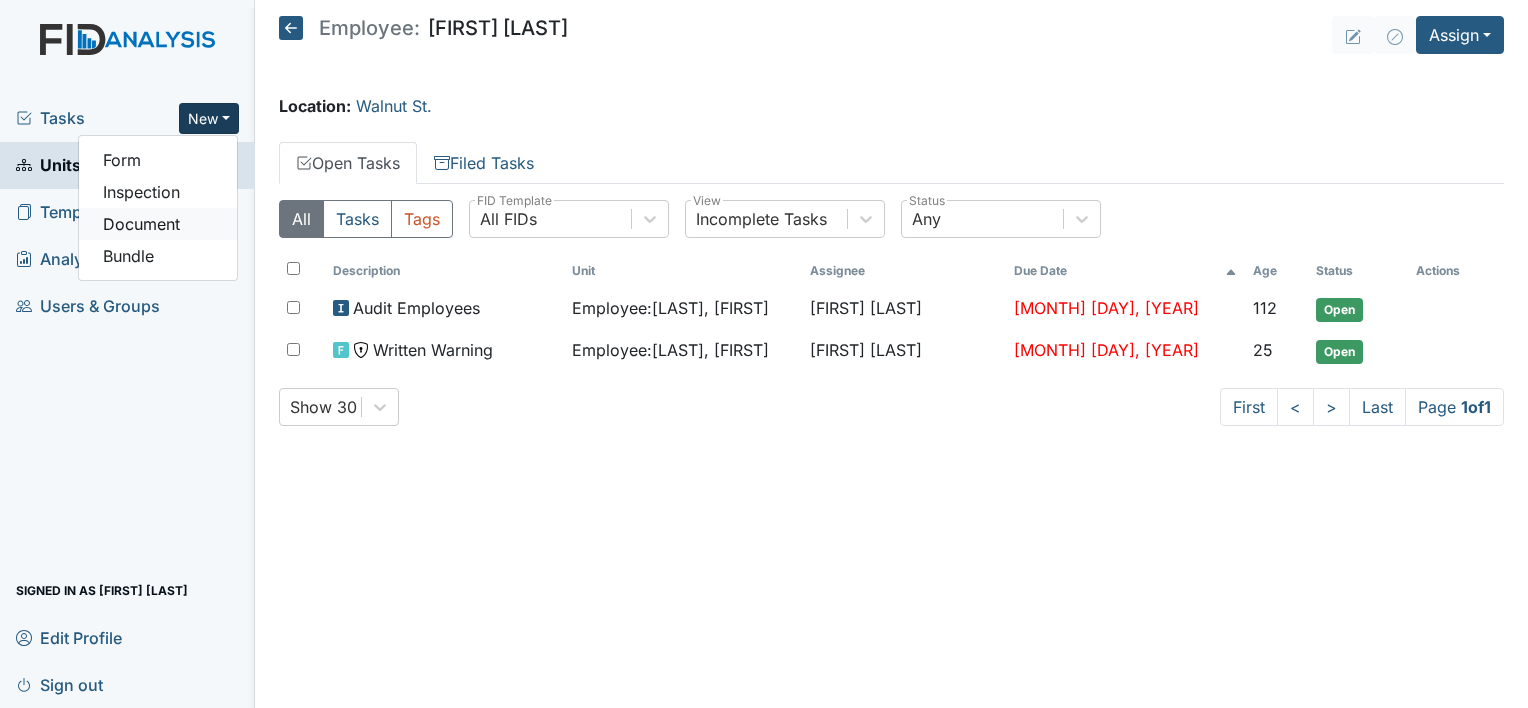 click on "Document" at bounding box center [158, 224] 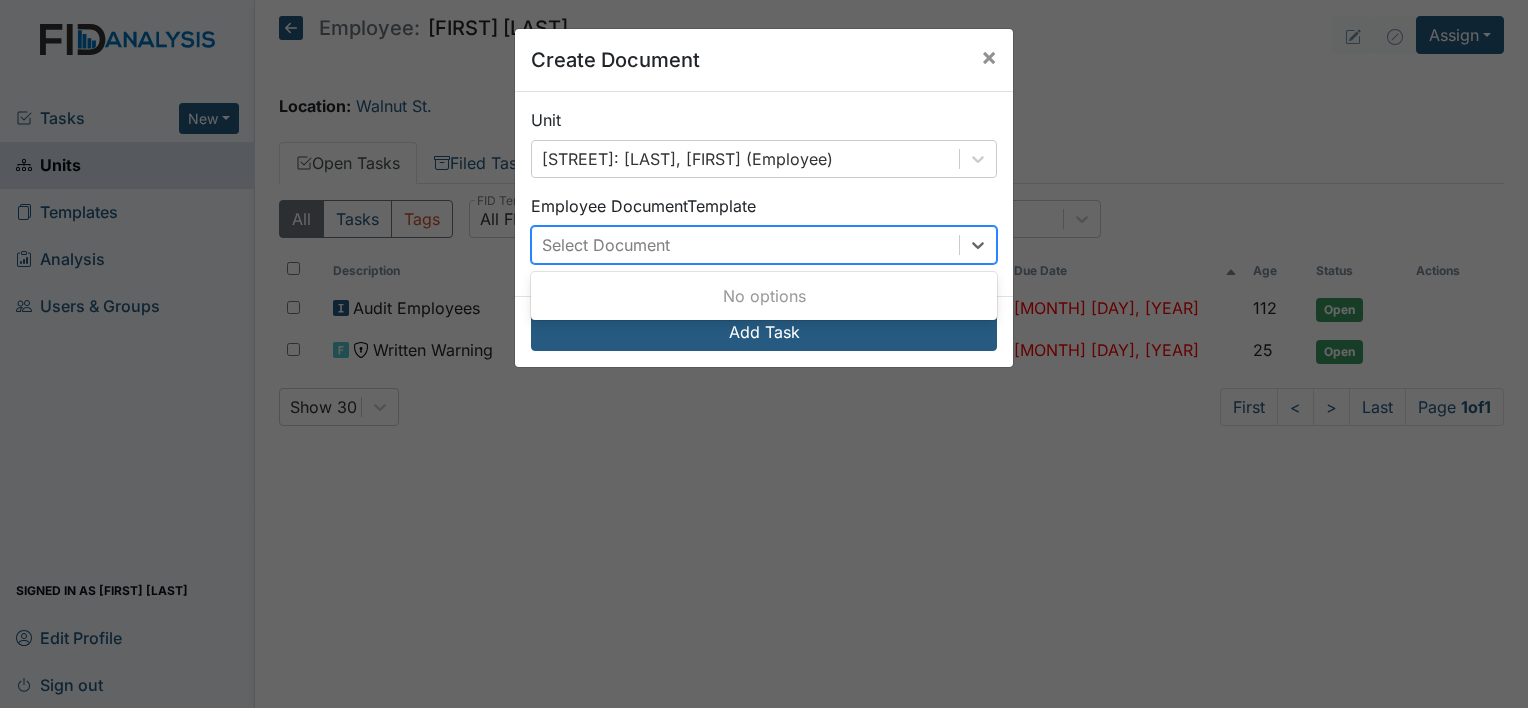 click on "Select Document" at bounding box center (606, 245) 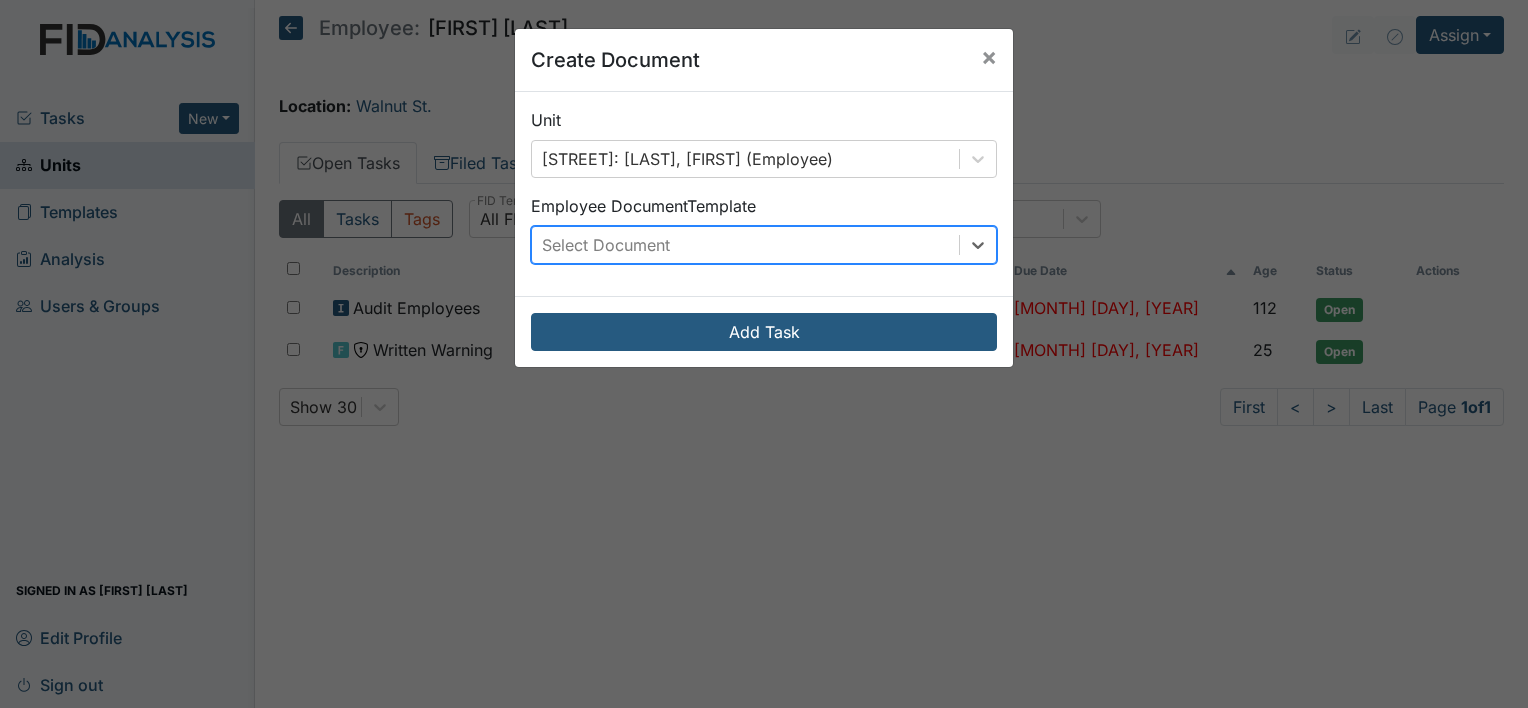 click on "Select Document" at bounding box center [745, 245] 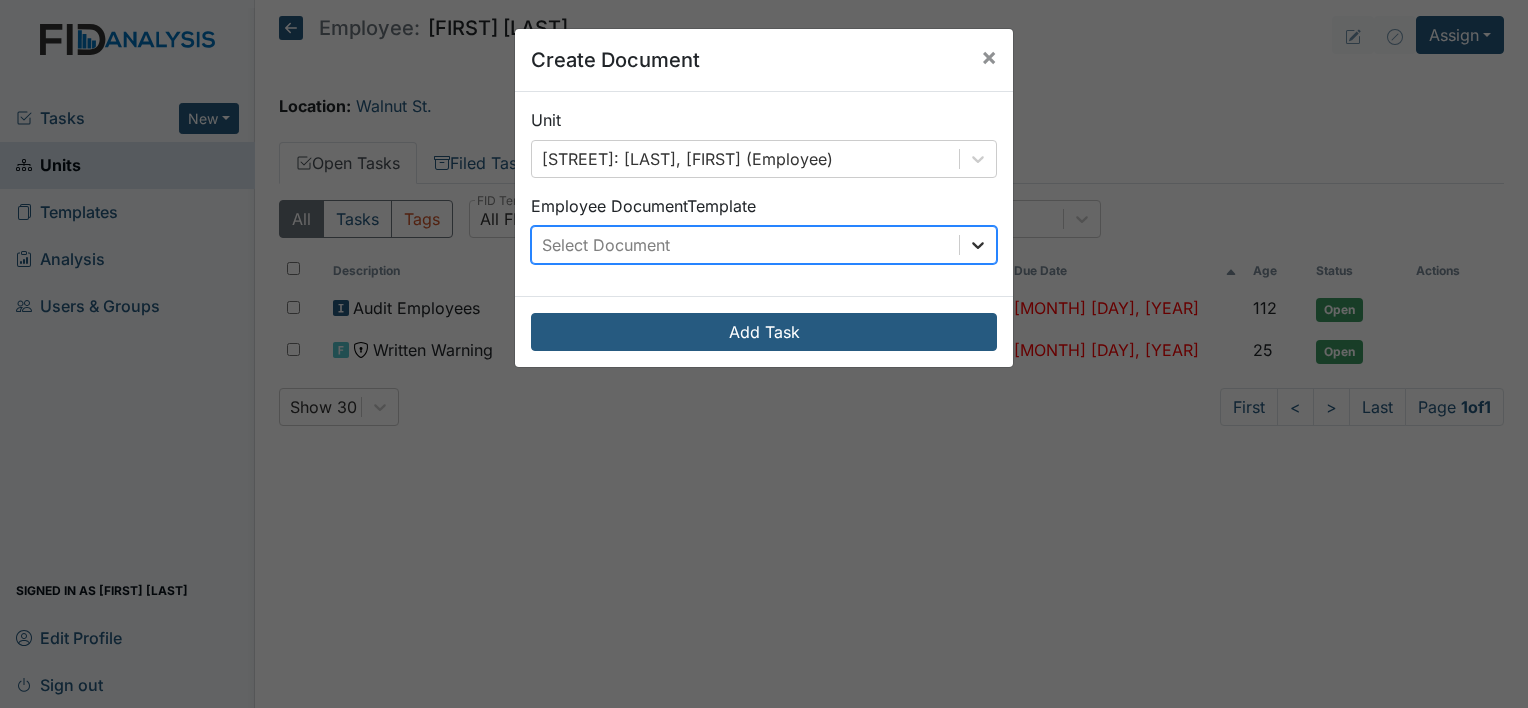 click 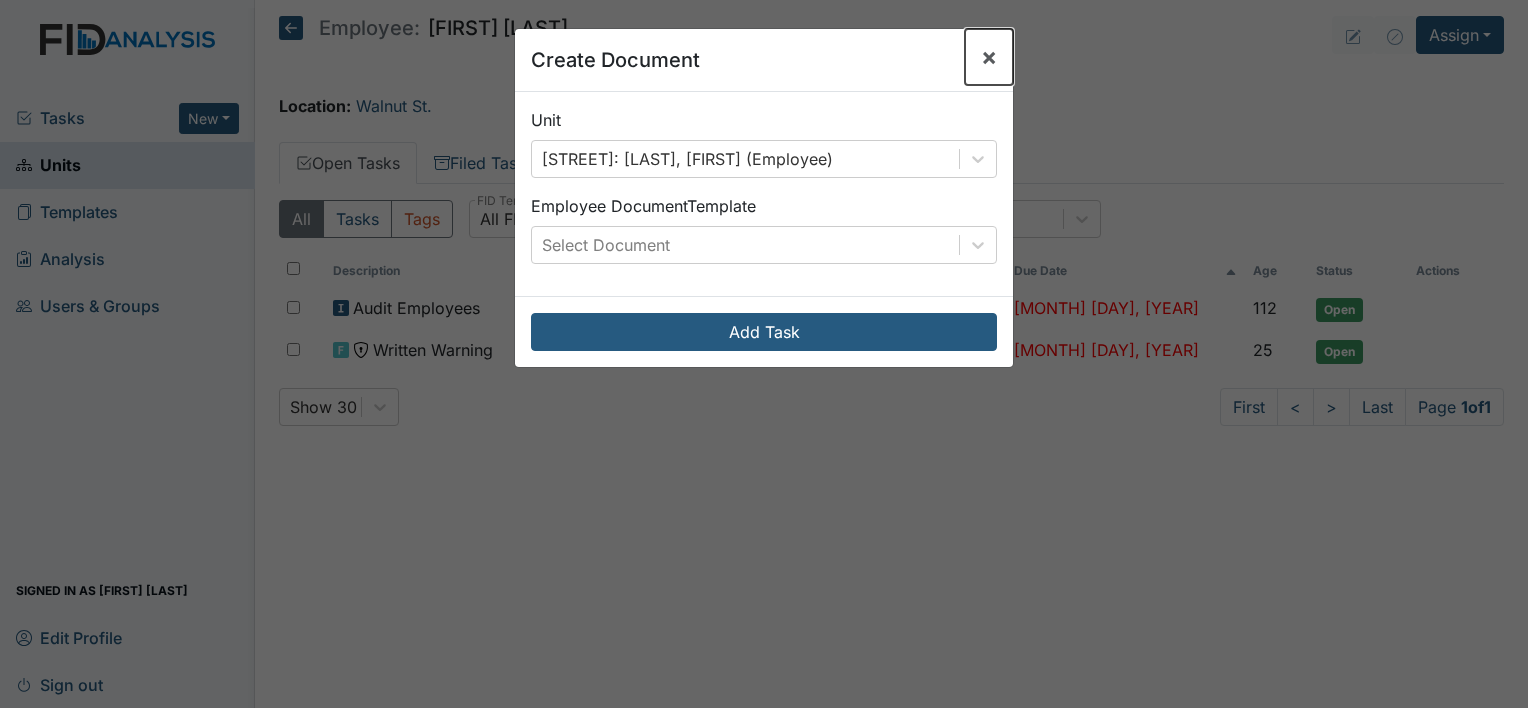 click on "×" at bounding box center [989, 56] 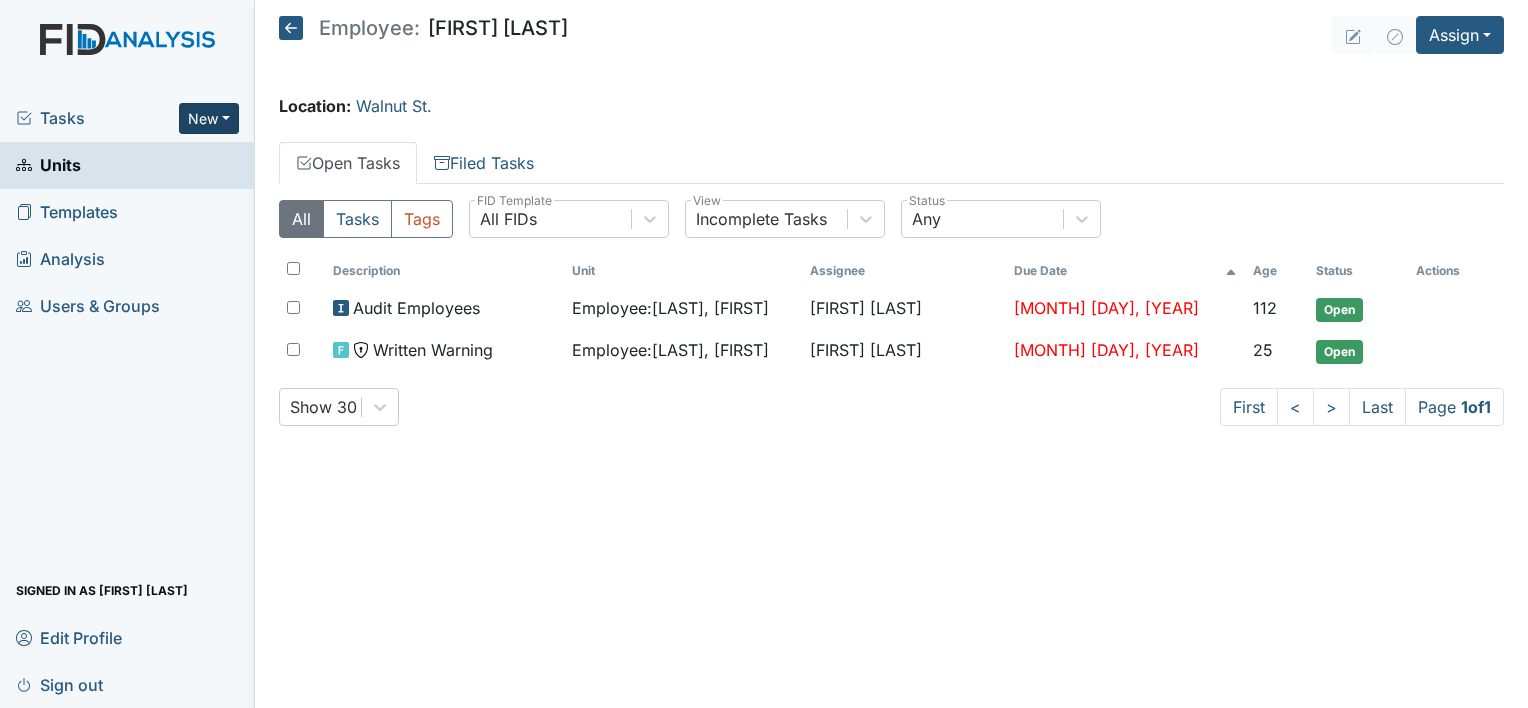 click on "New" at bounding box center [209, 118] 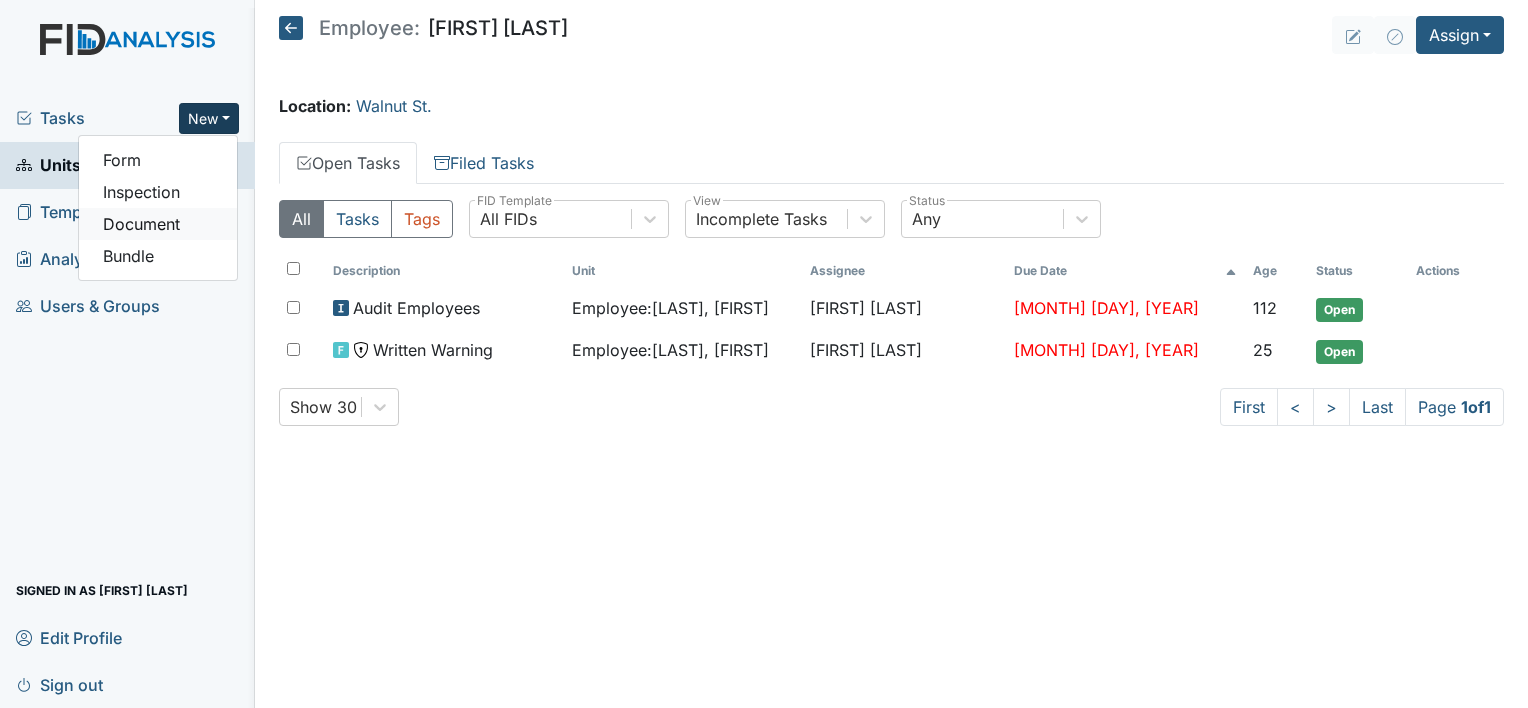 click on "Document" at bounding box center [158, 224] 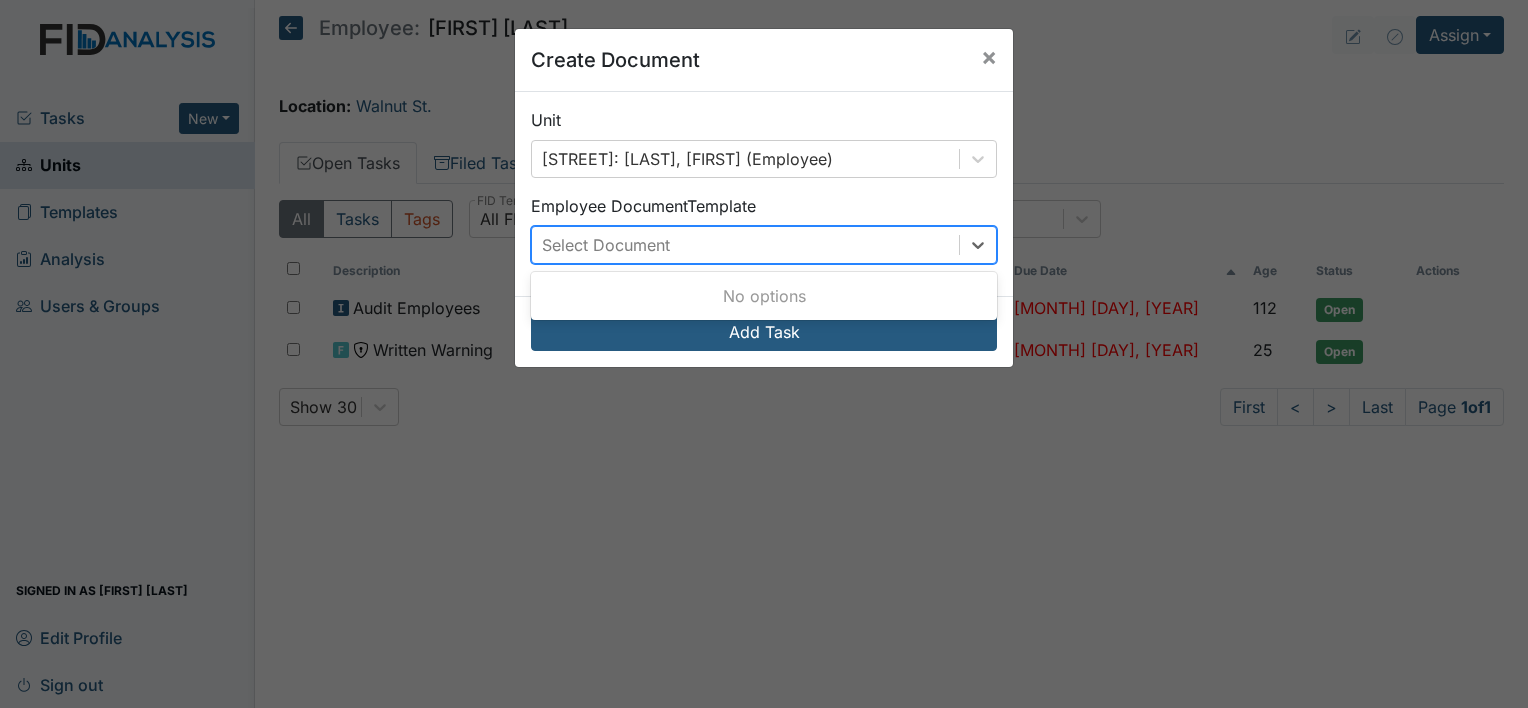 click on "Select Document" at bounding box center [606, 245] 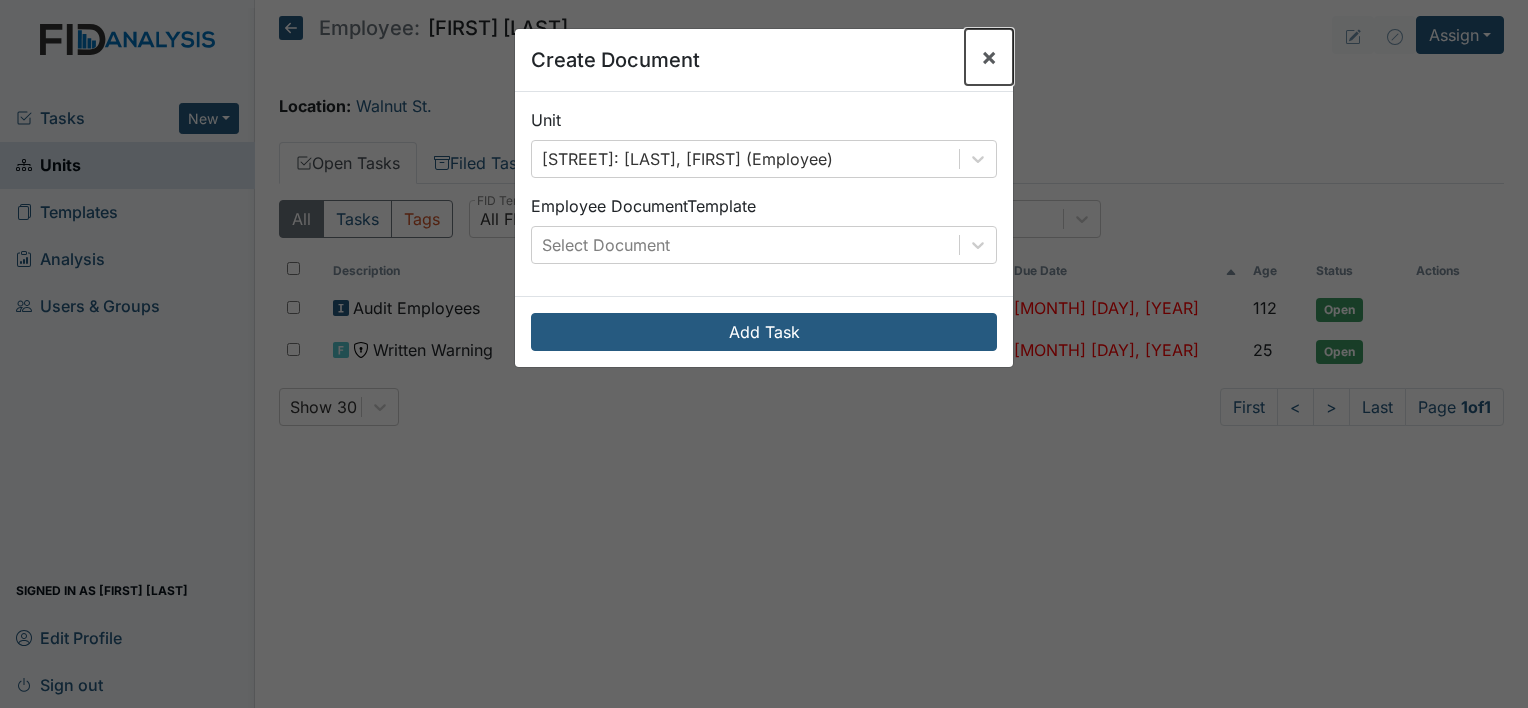 click on "×" at bounding box center (989, 56) 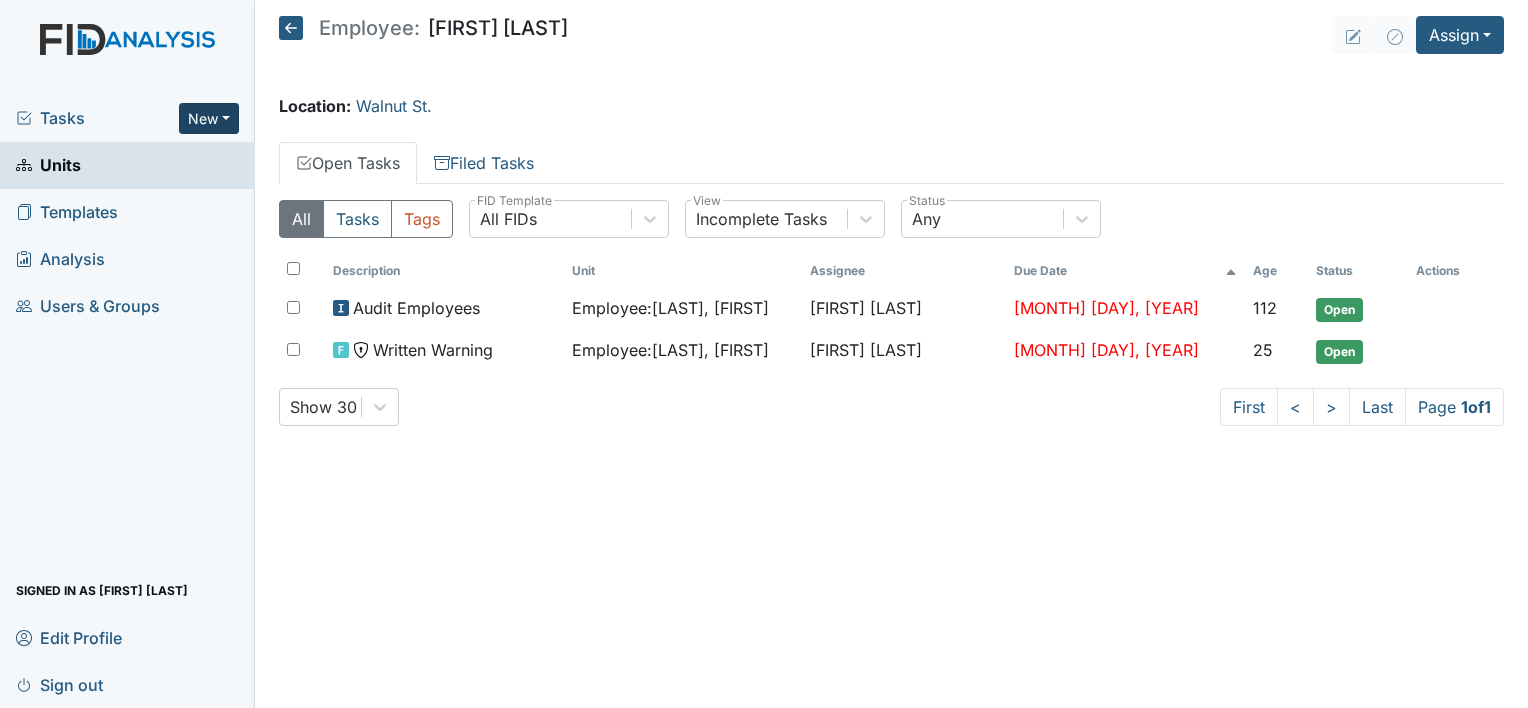 click on "New" at bounding box center (209, 118) 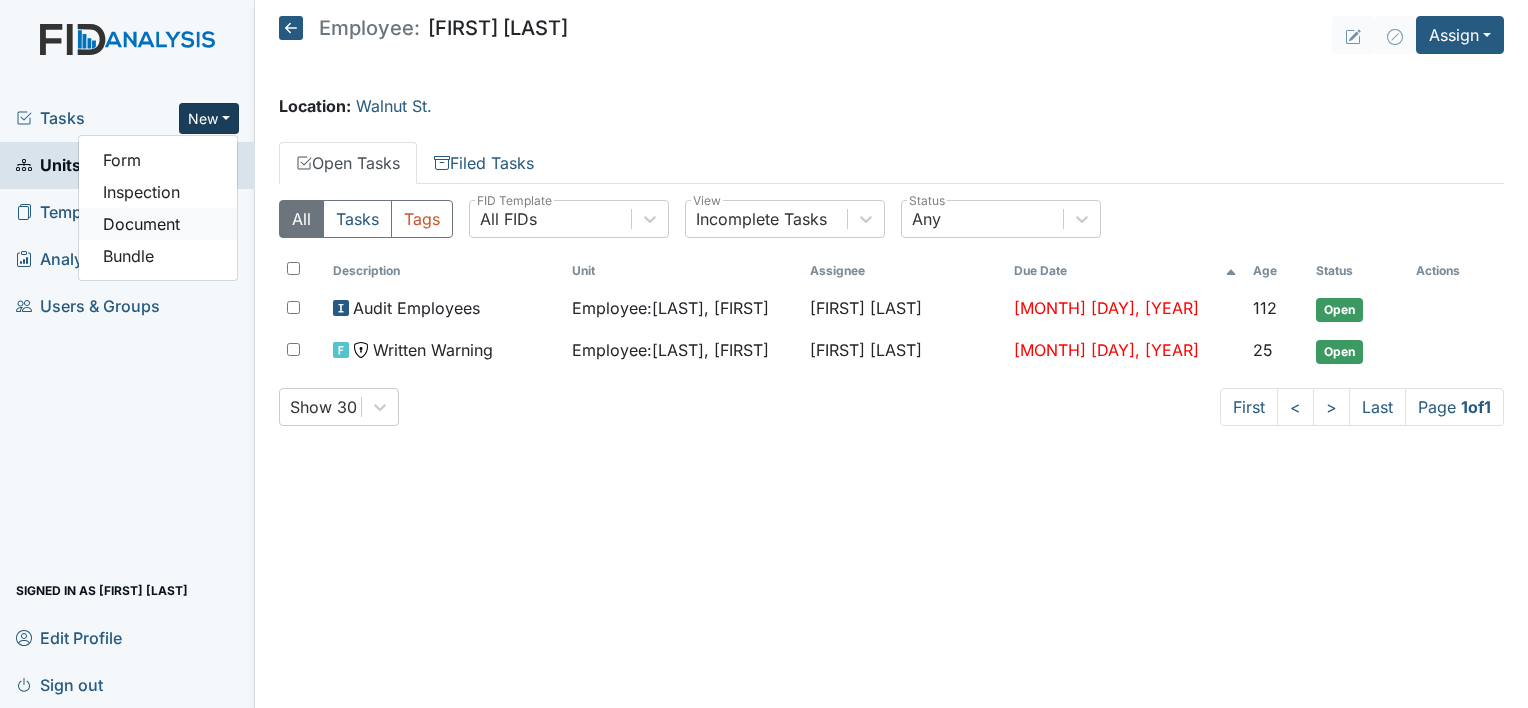 click on "Document" at bounding box center (158, 224) 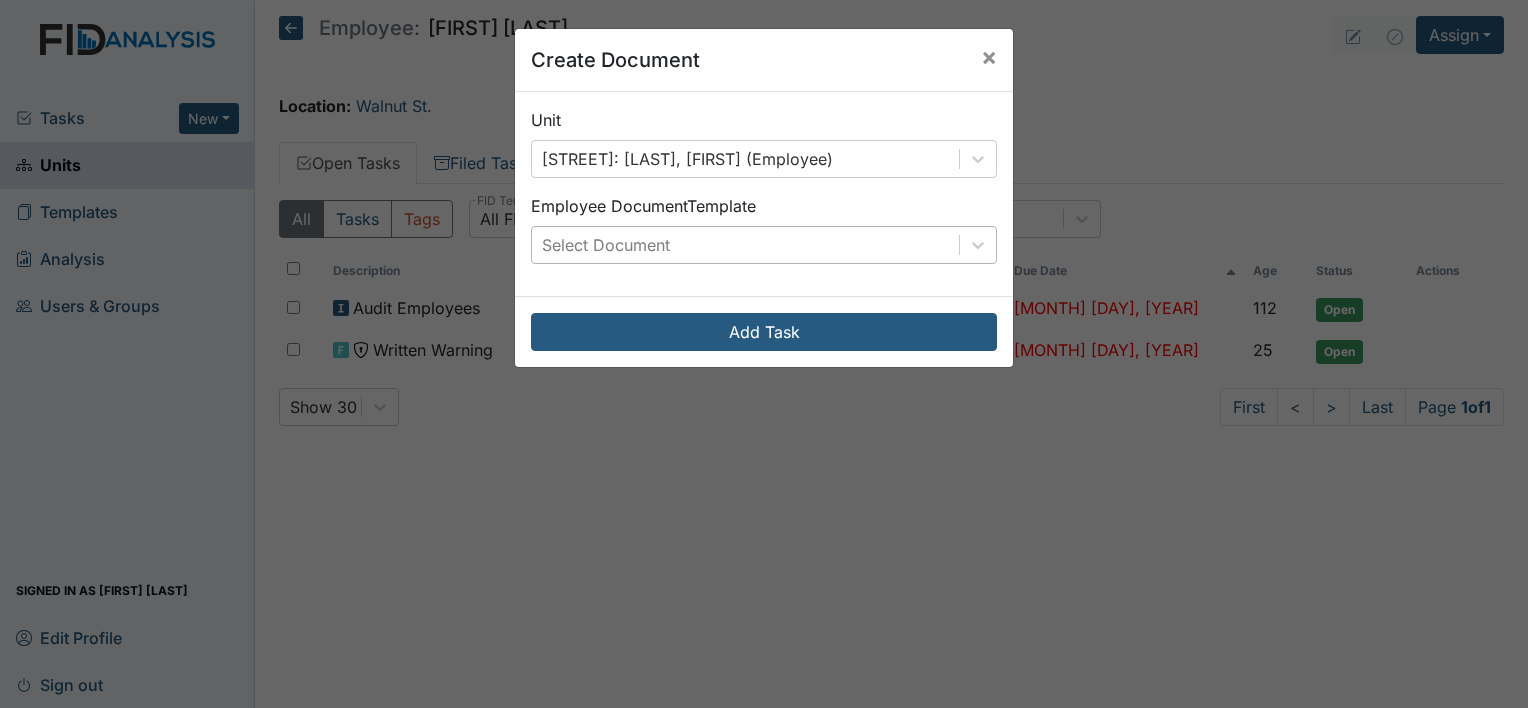 click on "Select Document" at bounding box center (745, 245) 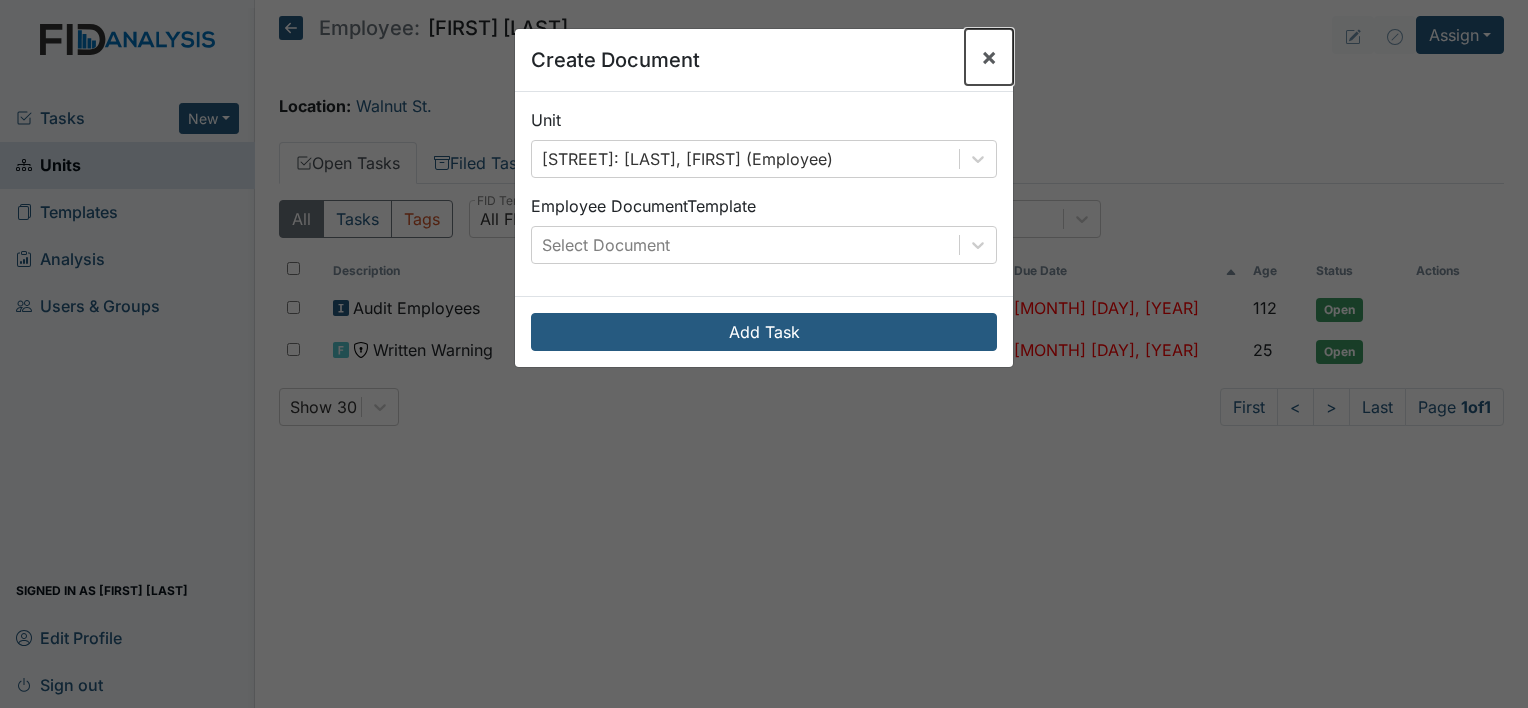 click on "×" at bounding box center [989, 56] 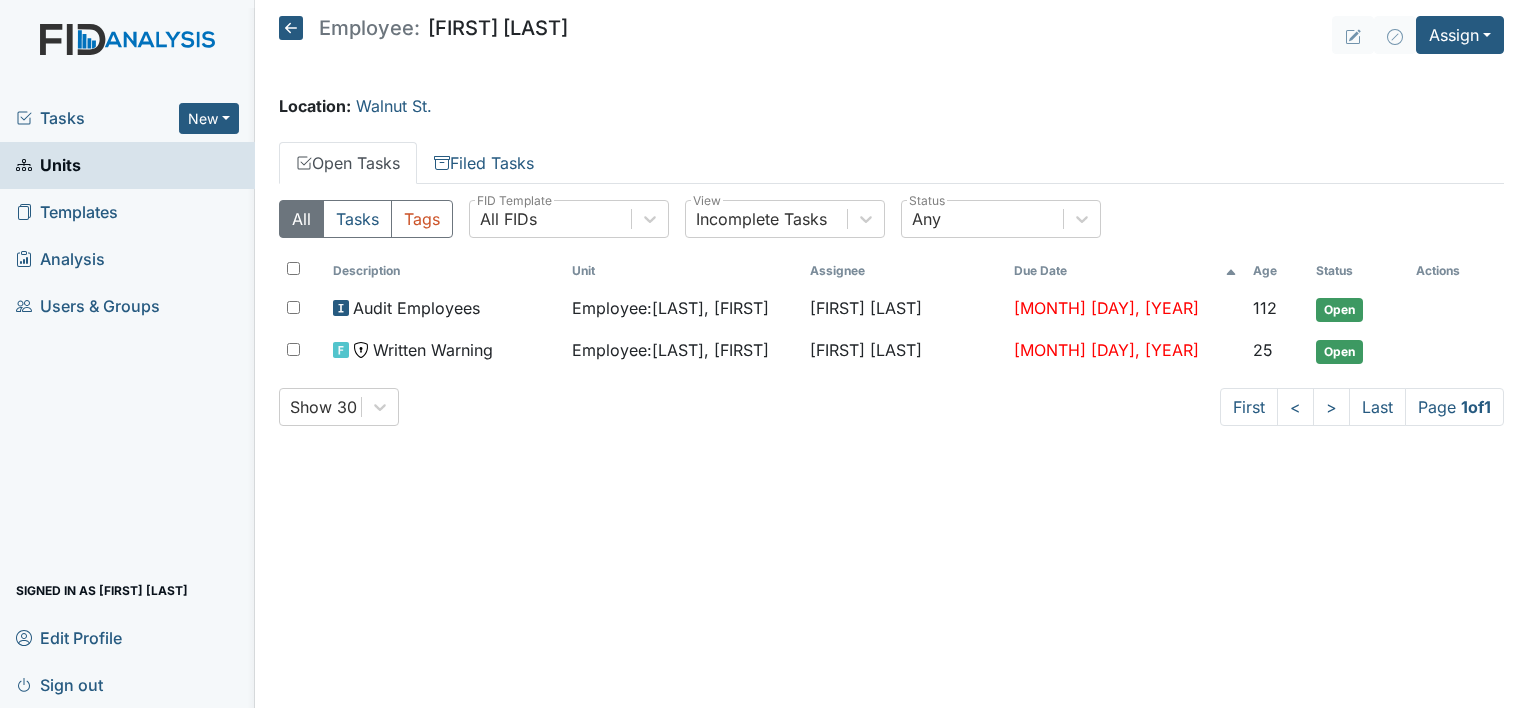 click 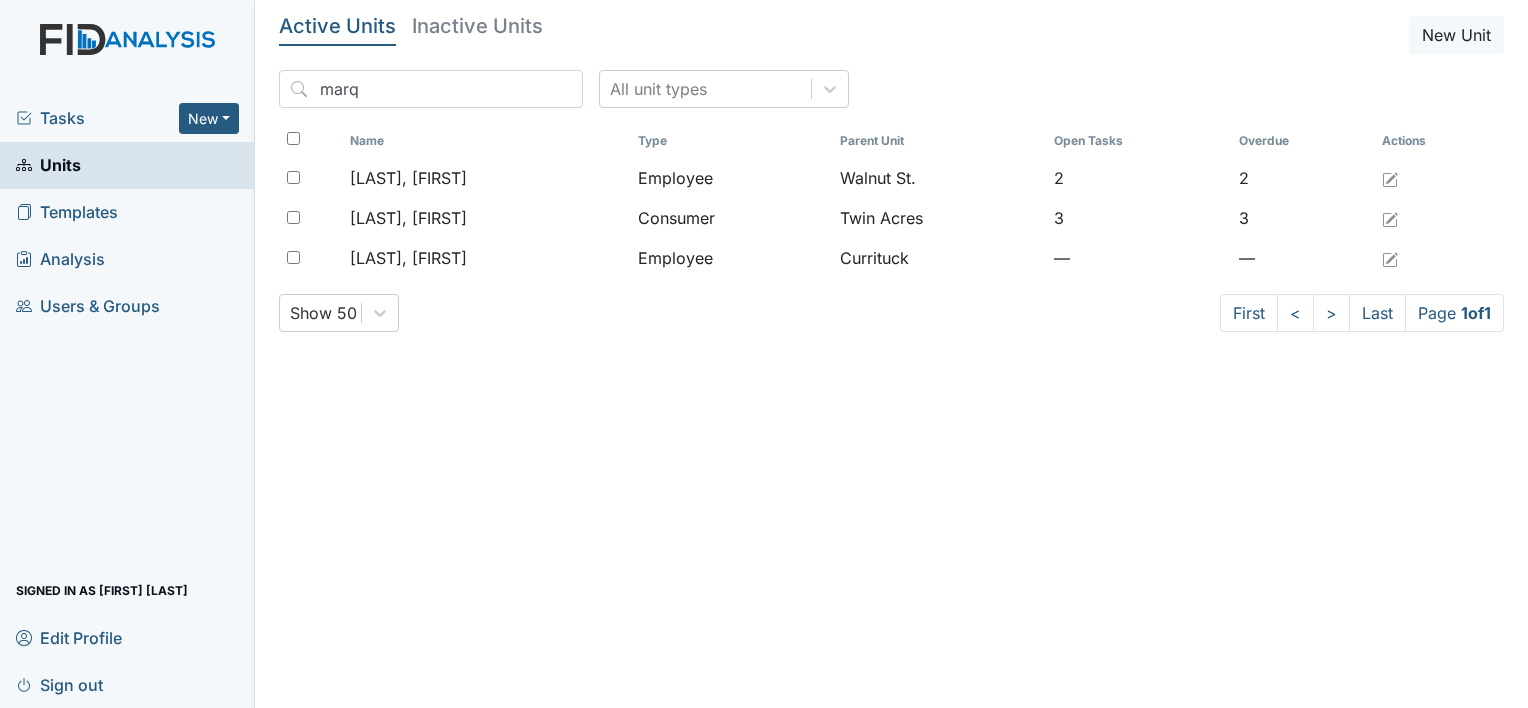 scroll, scrollTop: 0, scrollLeft: 0, axis: both 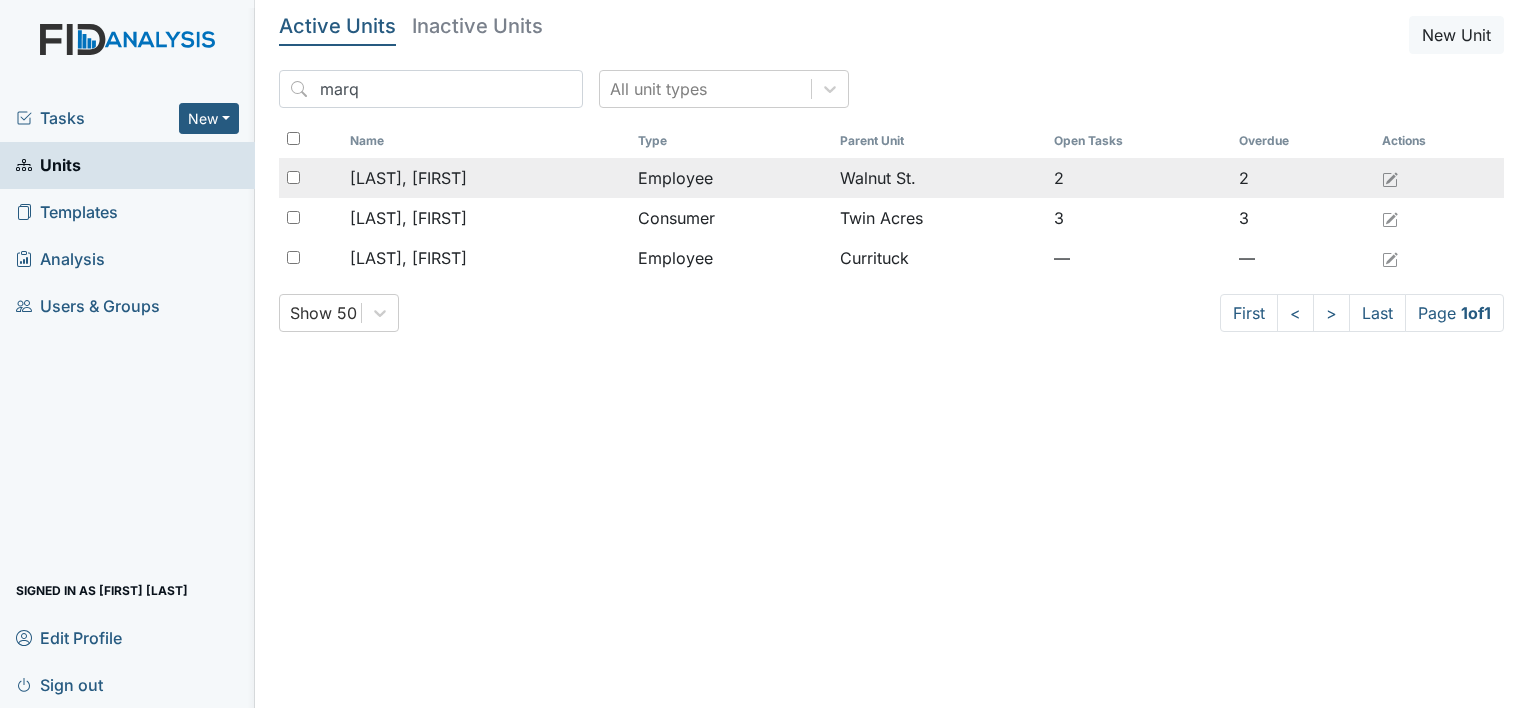 click on "[LAST], [FIRST]" at bounding box center [408, 178] 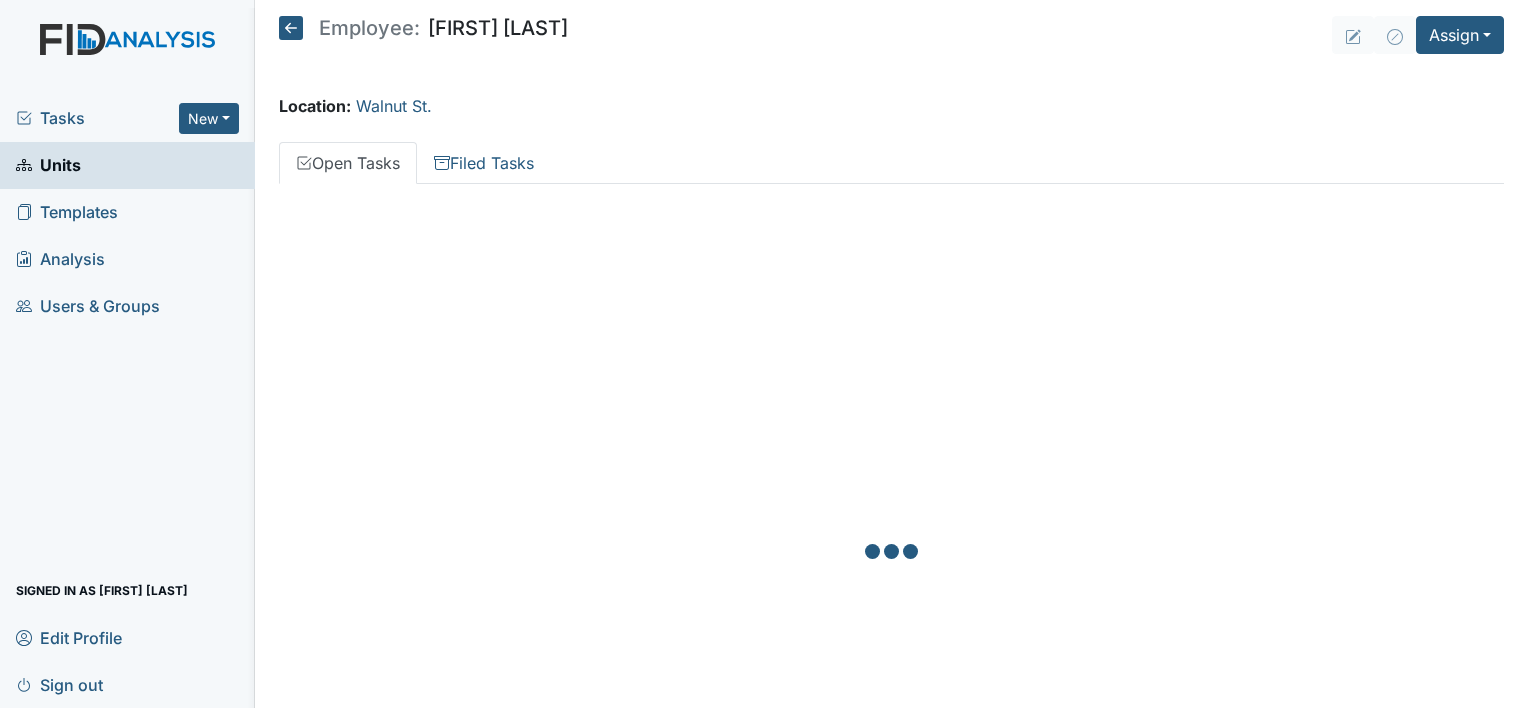scroll, scrollTop: 0, scrollLeft: 0, axis: both 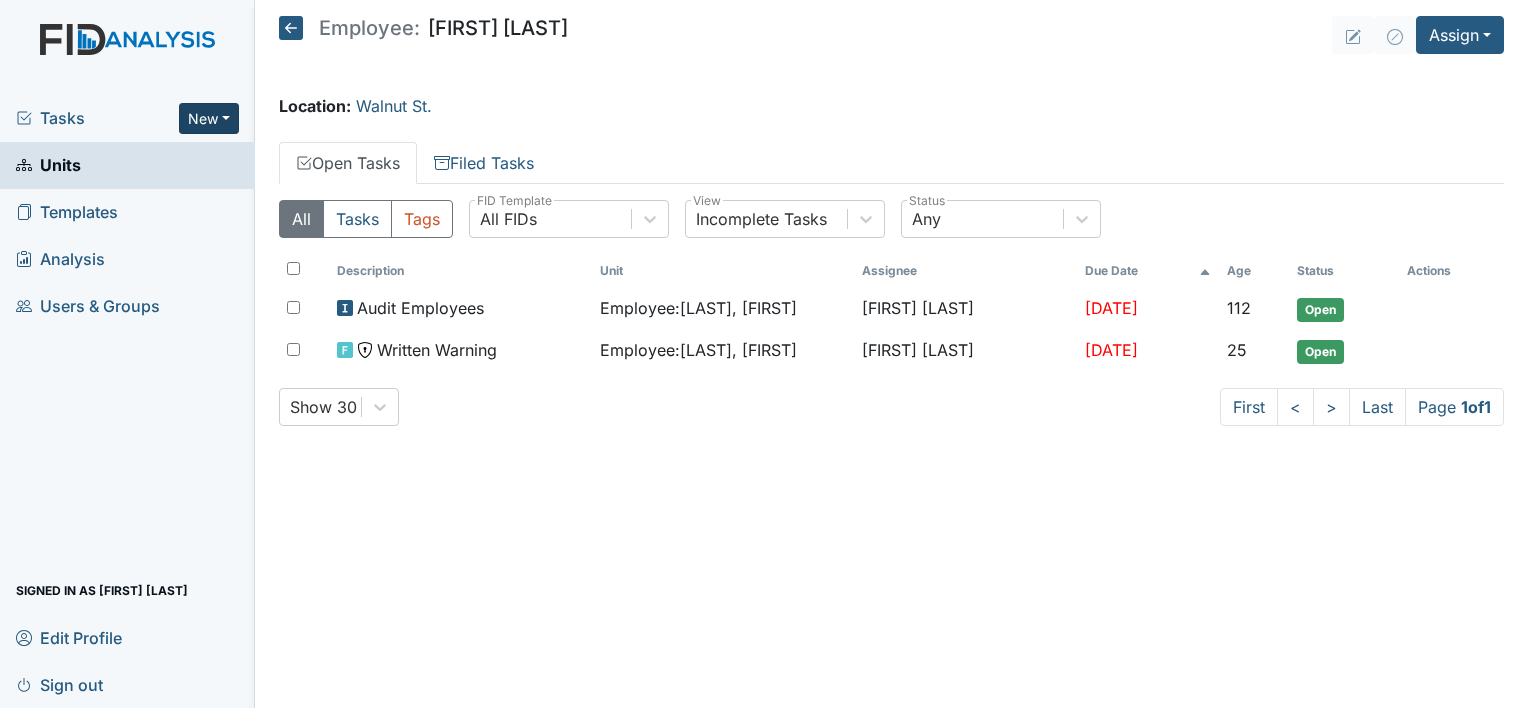 click on "New" at bounding box center (209, 118) 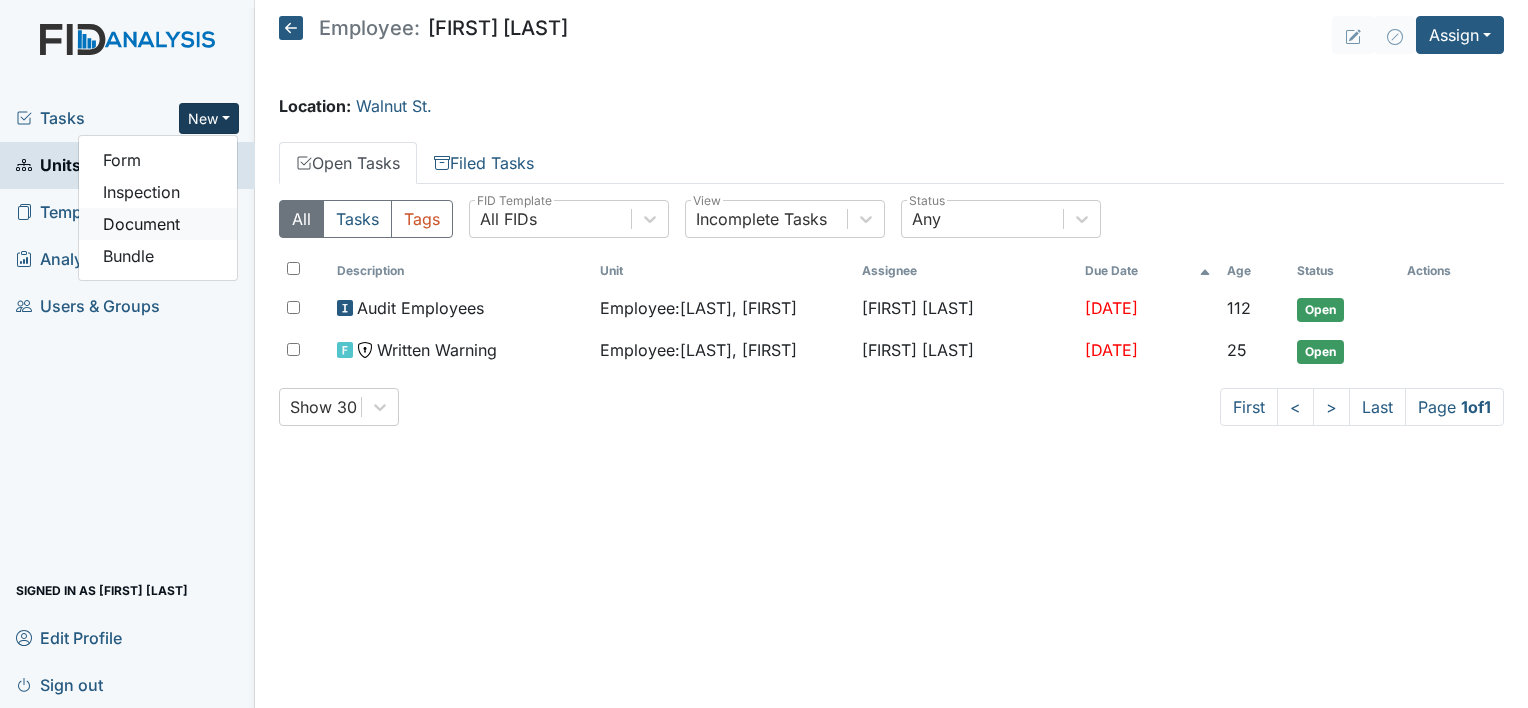 click on "Document" at bounding box center [158, 224] 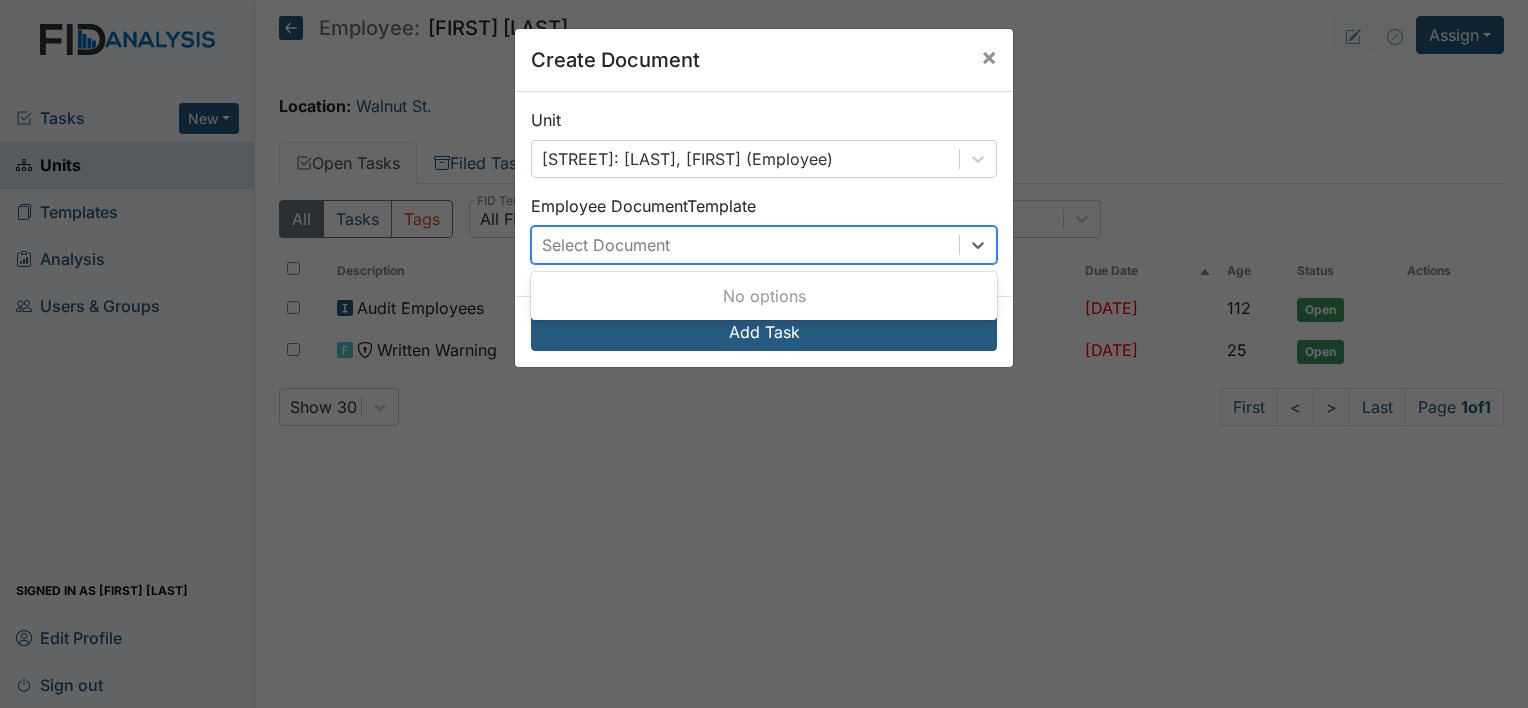 click on "Select Document" at bounding box center (606, 245) 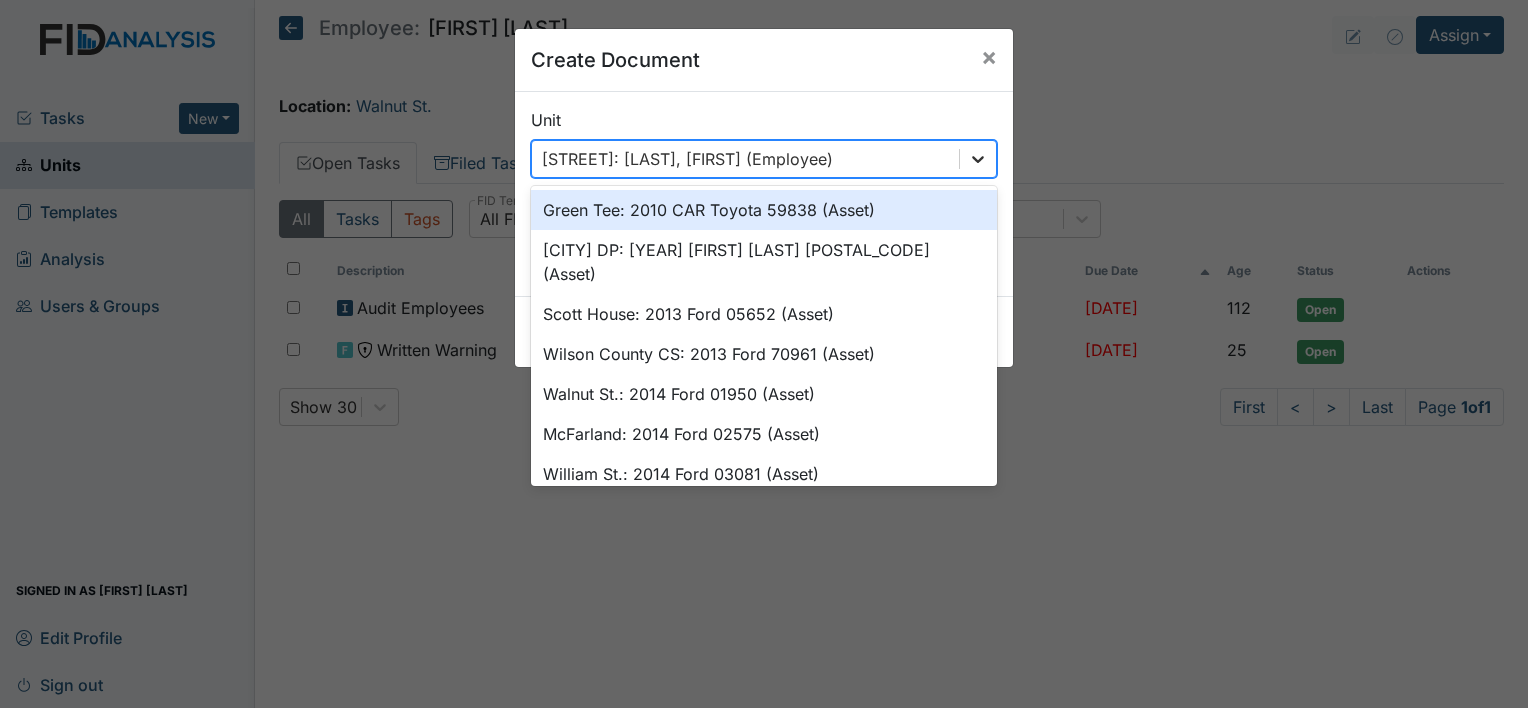 click 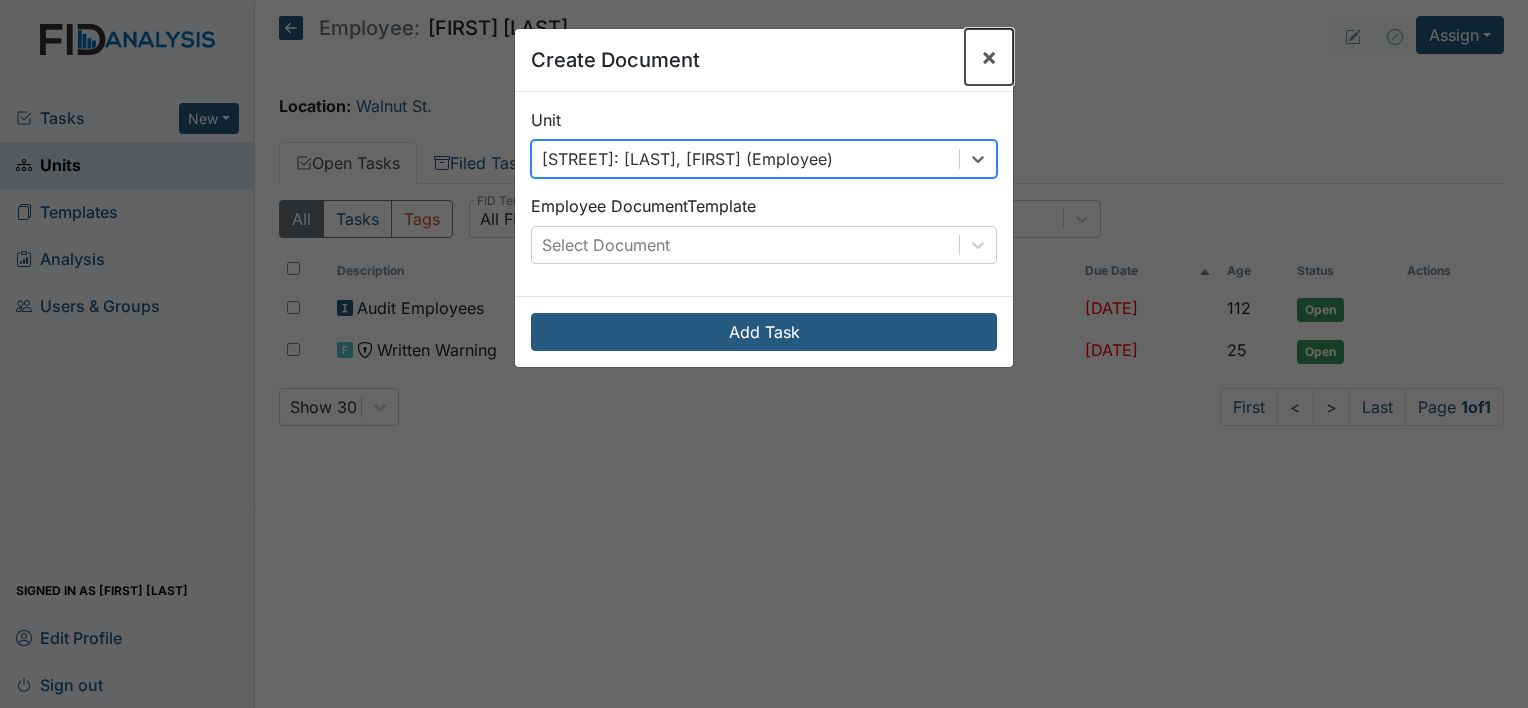 click on "×" at bounding box center [989, 56] 